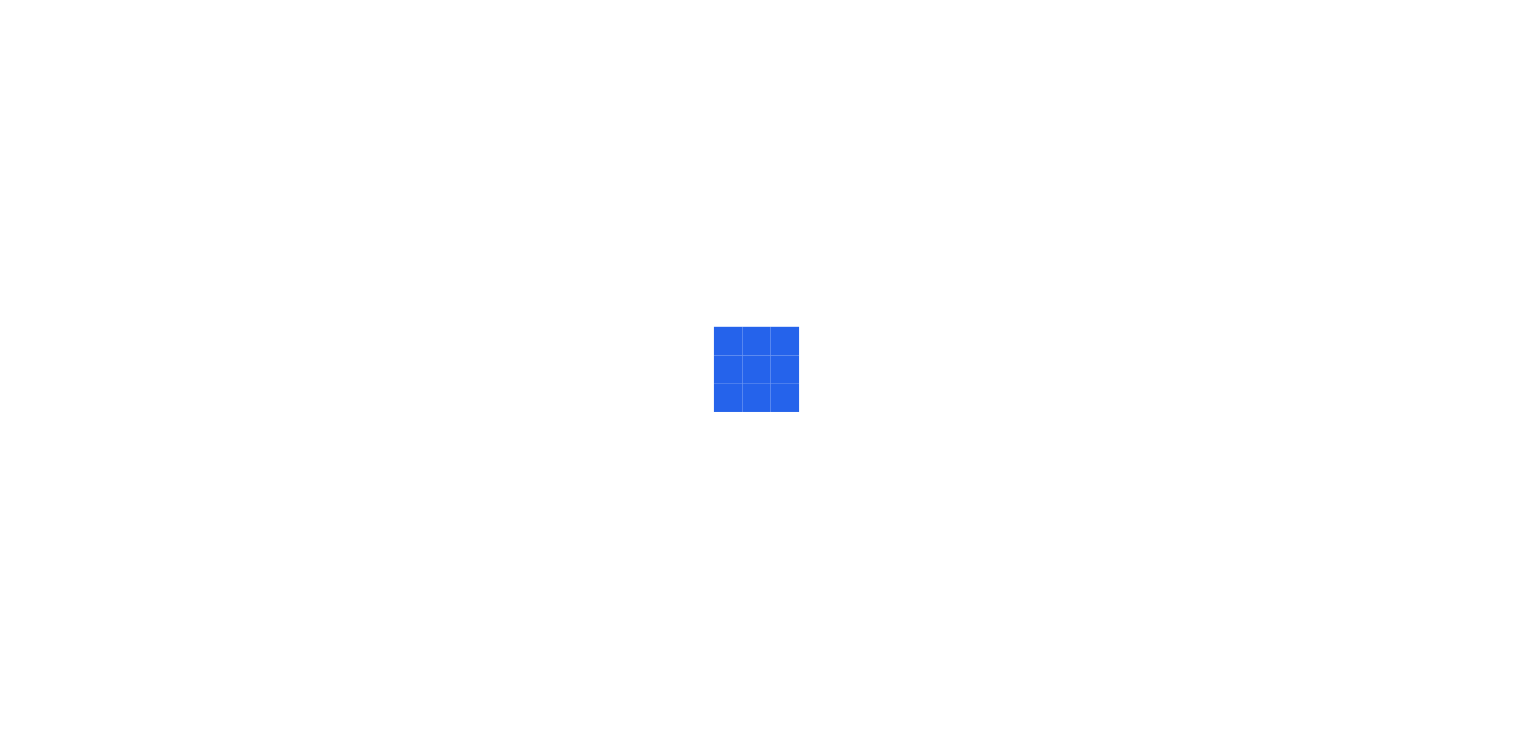 scroll, scrollTop: 0, scrollLeft: 0, axis: both 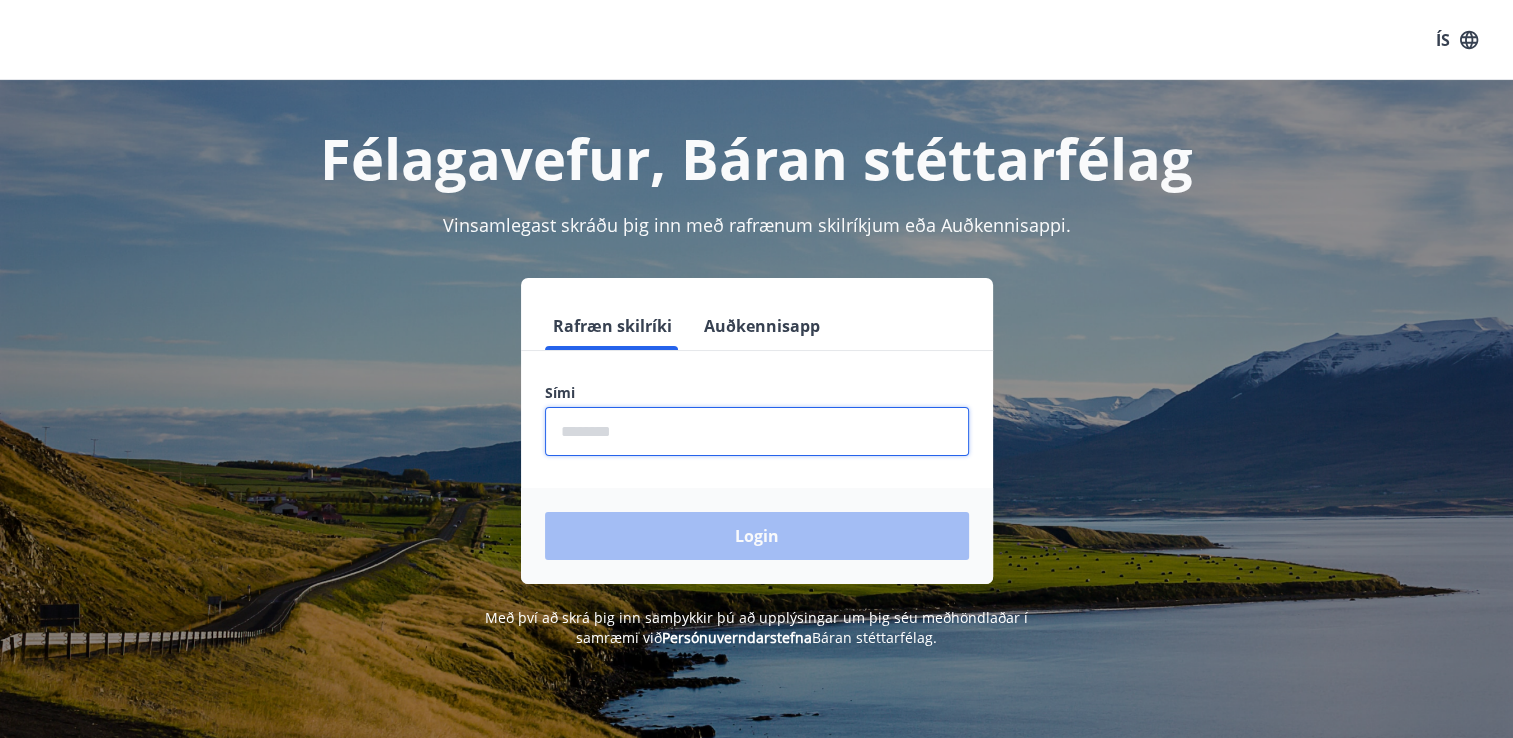 click at bounding box center [757, 431] 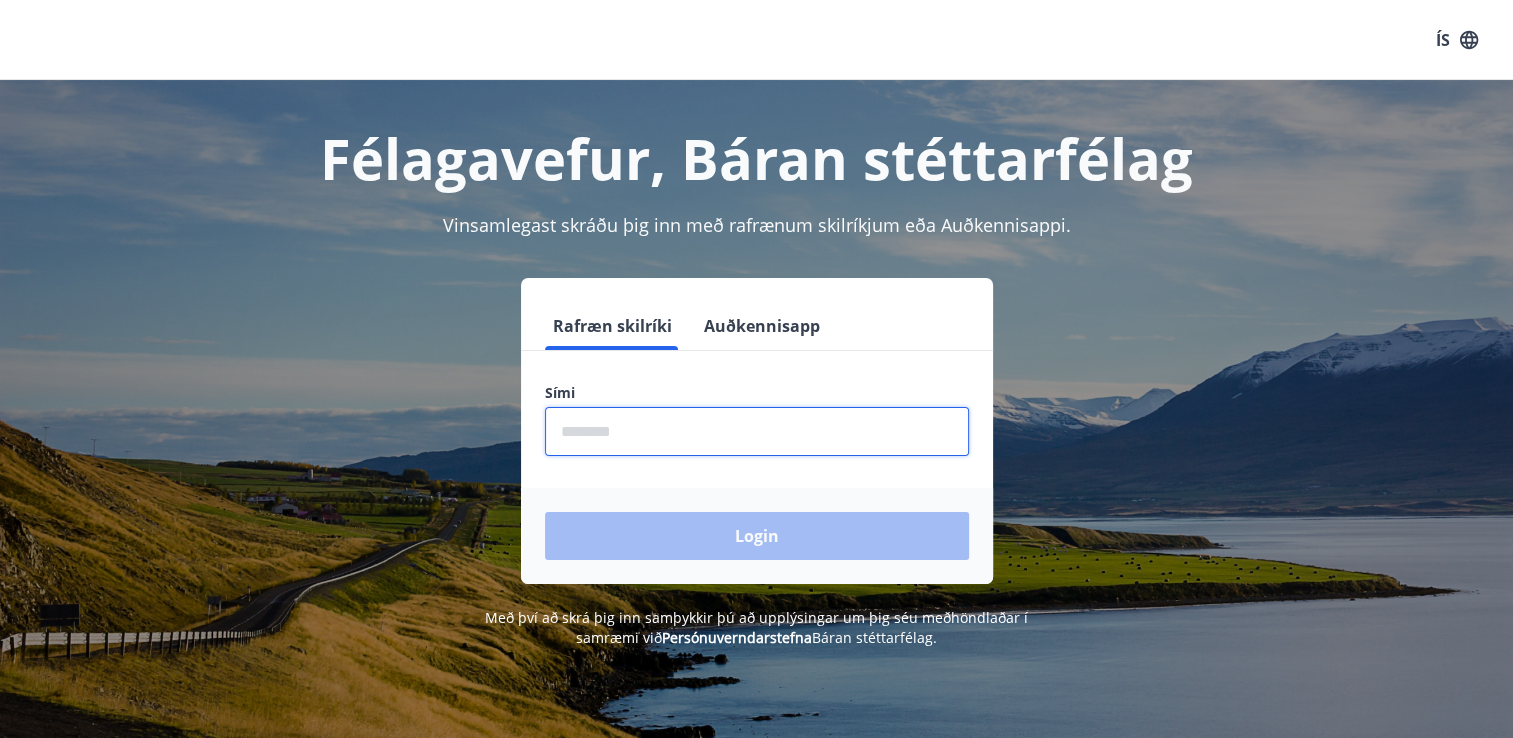 type on "********" 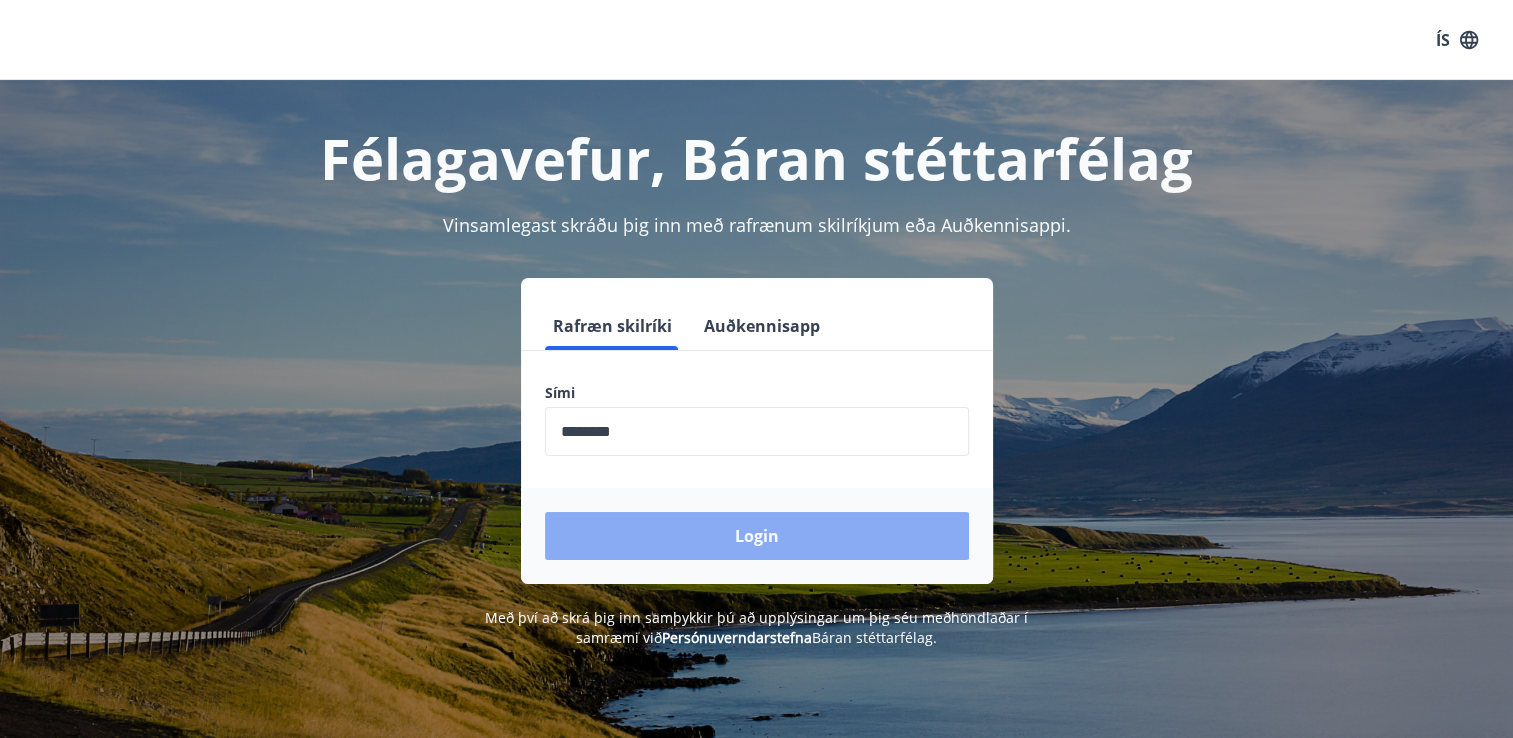 click on "Login" at bounding box center (757, 536) 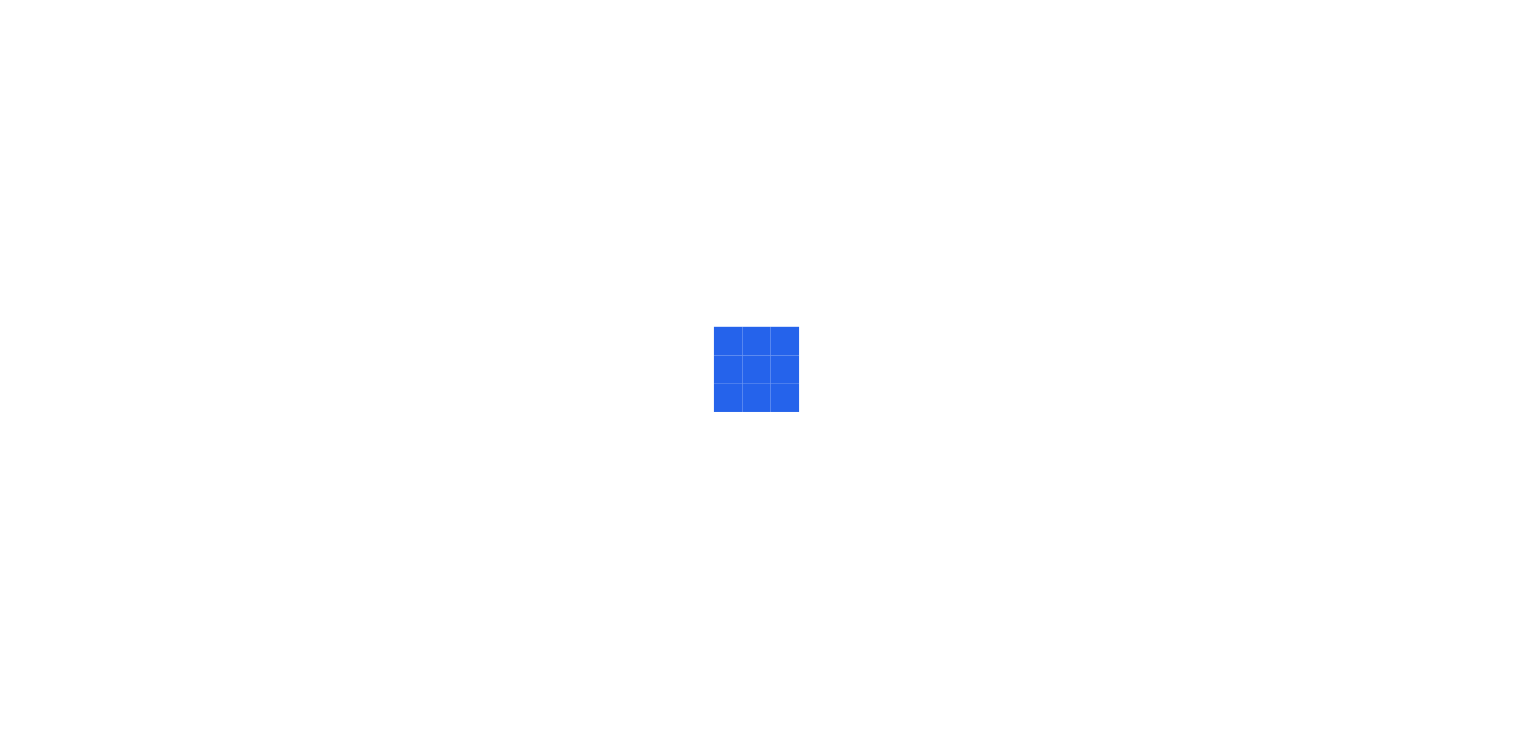 scroll, scrollTop: 0, scrollLeft: 0, axis: both 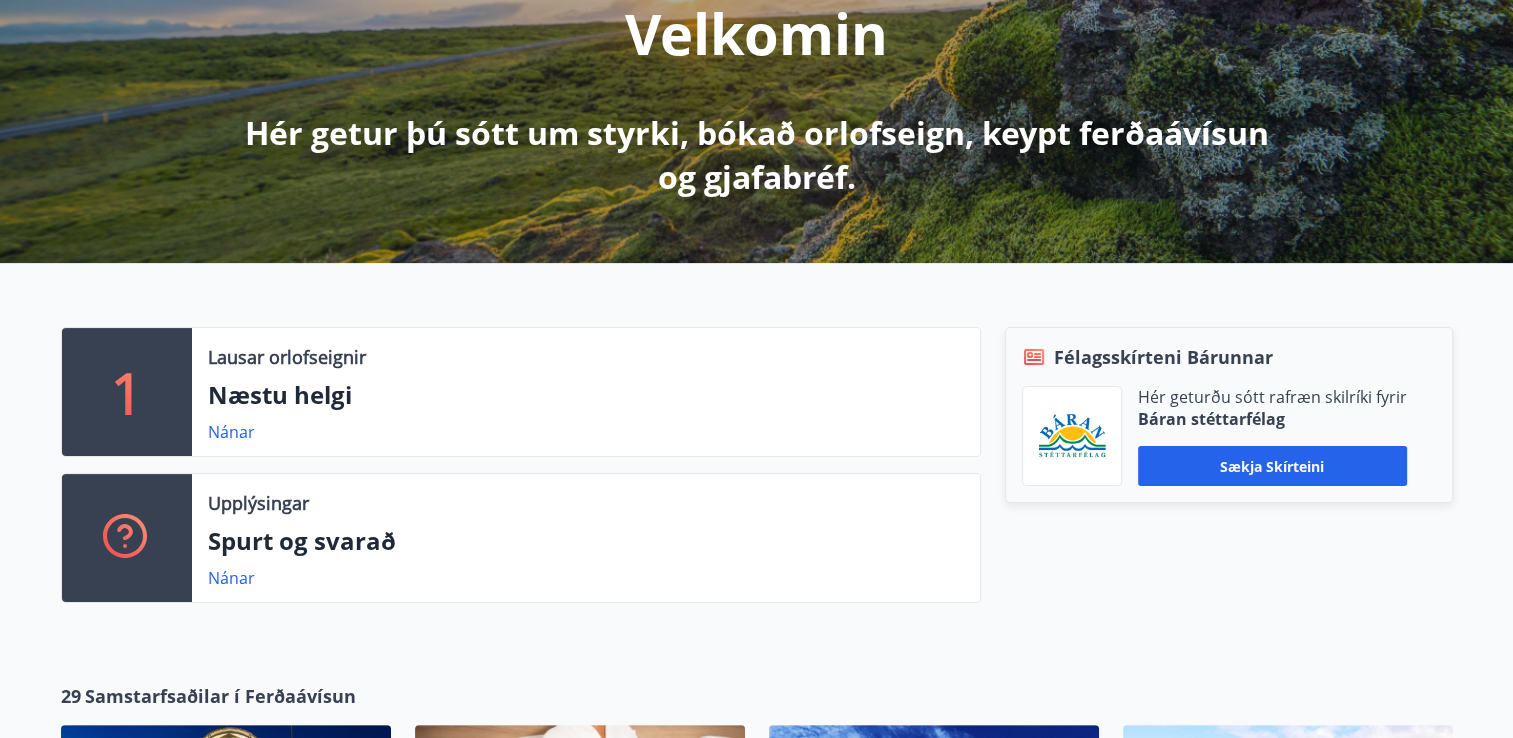 click on "1 Lausar orlofseignir Næstu helgi Nánar Upplýsingar Spurt og svarað Nánar Félagsskírteni Bárunnar Hér geturðu sótt rafræn skilríki fyrir Báran stéttarfélag Sækja skírteini" at bounding box center (756, 457) 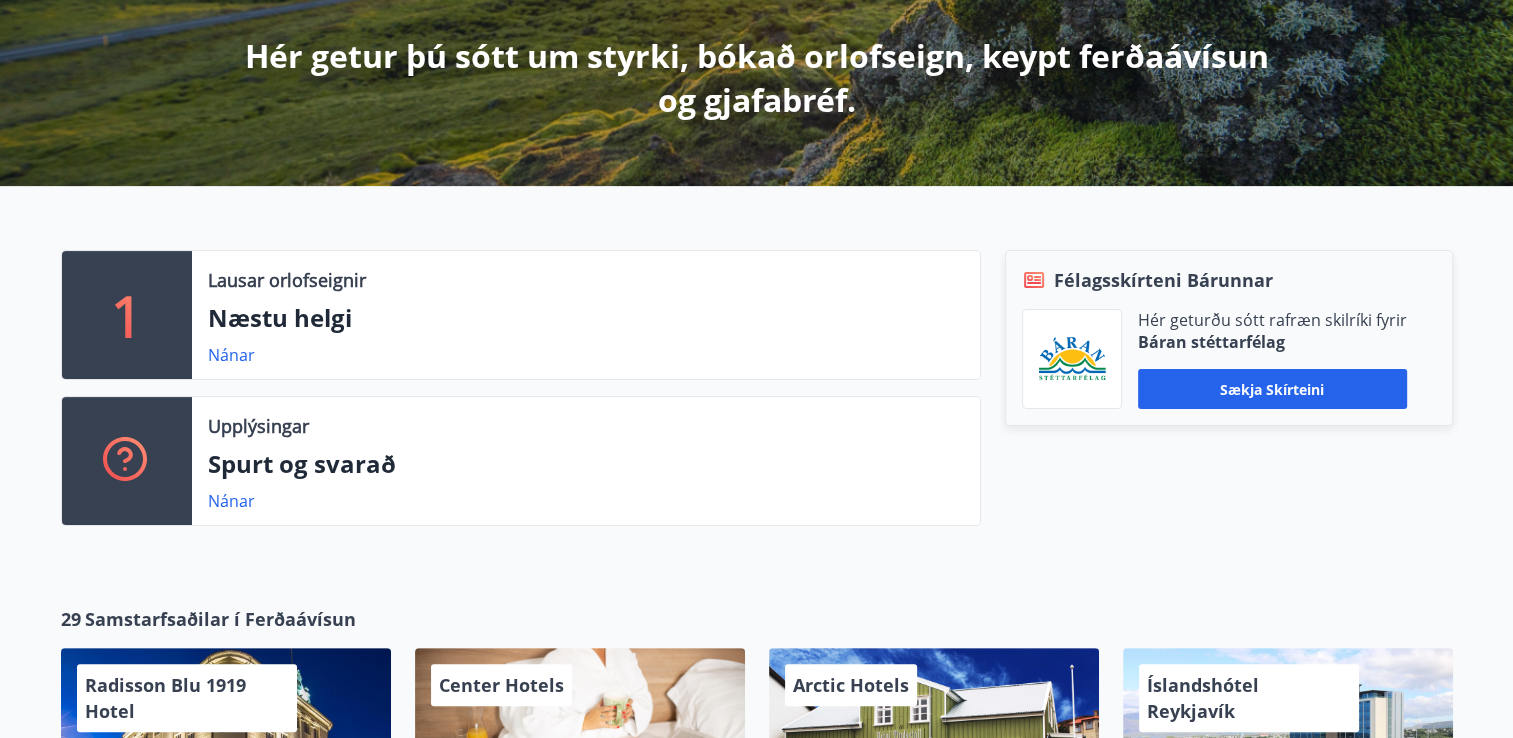 scroll, scrollTop: 360, scrollLeft: 0, axis: vertical 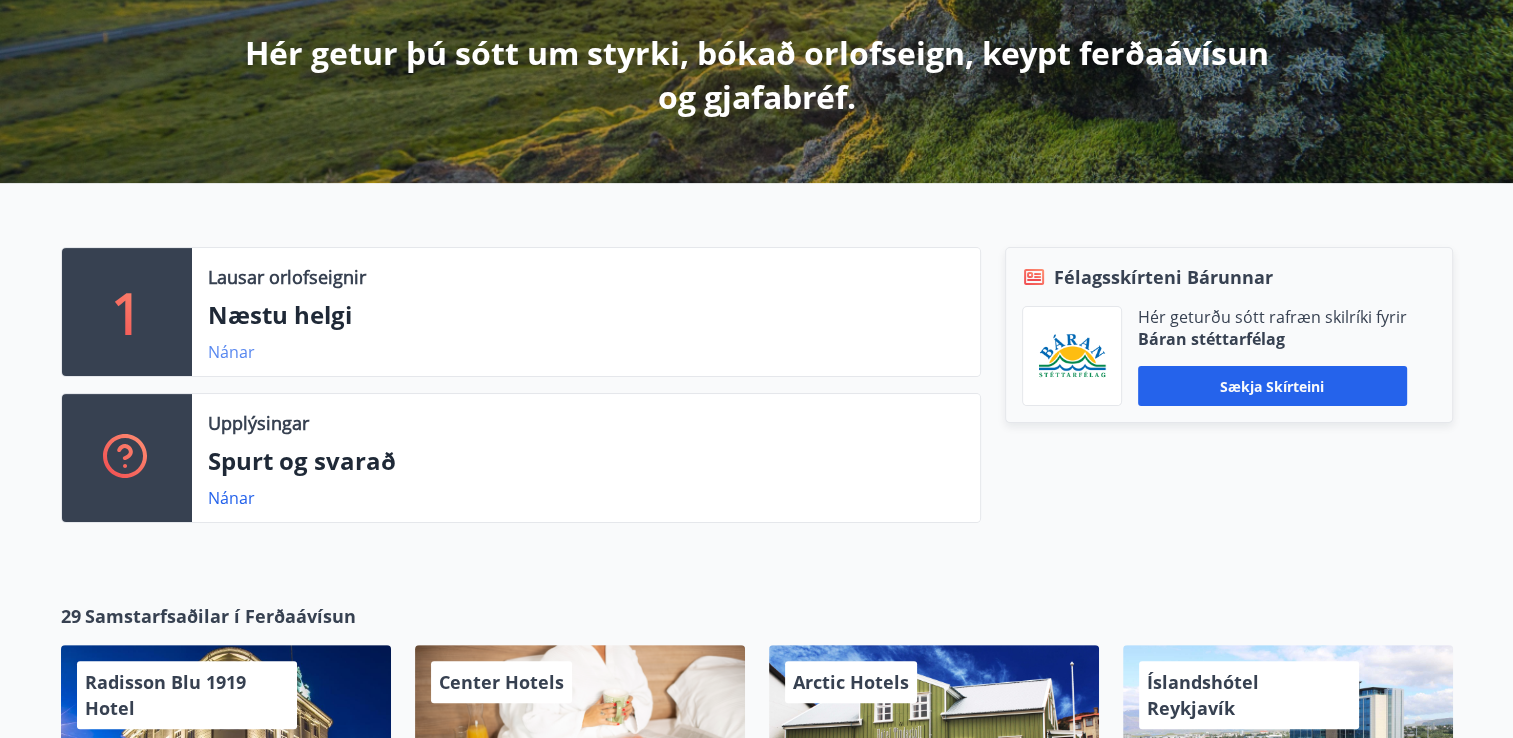 click on "Nánar" at bounding box center [231, 352] 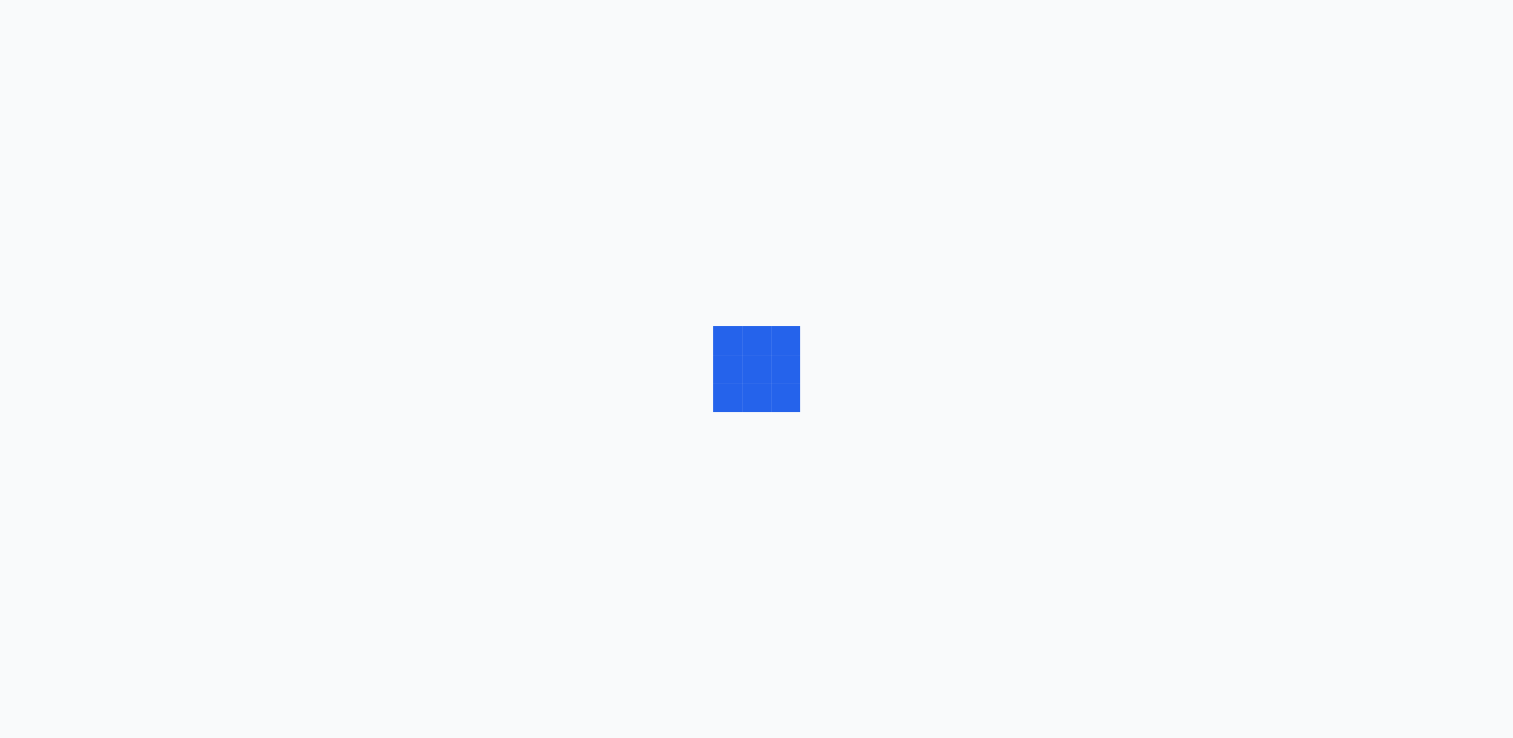 scroll, scrollTop: 0, scrollLeft: 0, axis: both 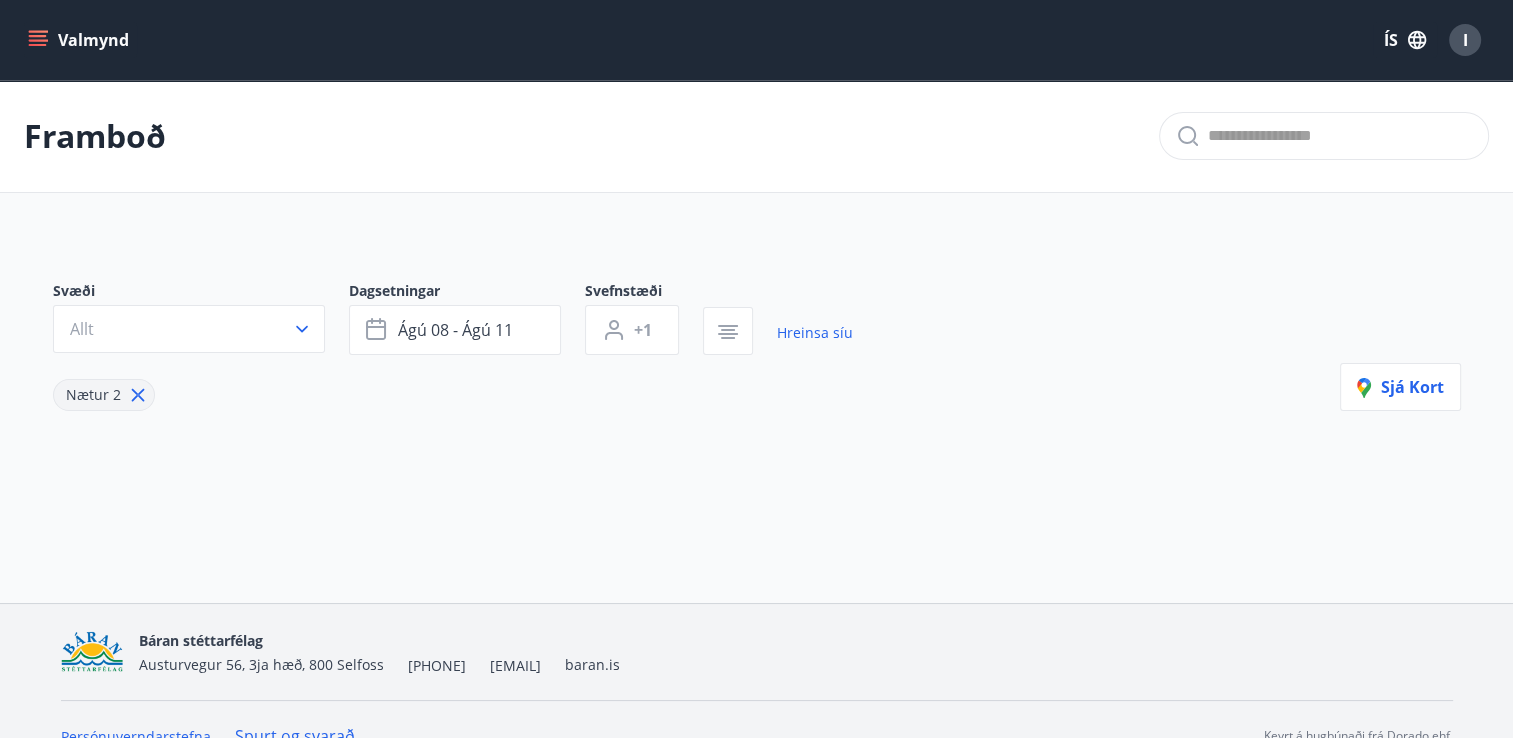 type on "*" 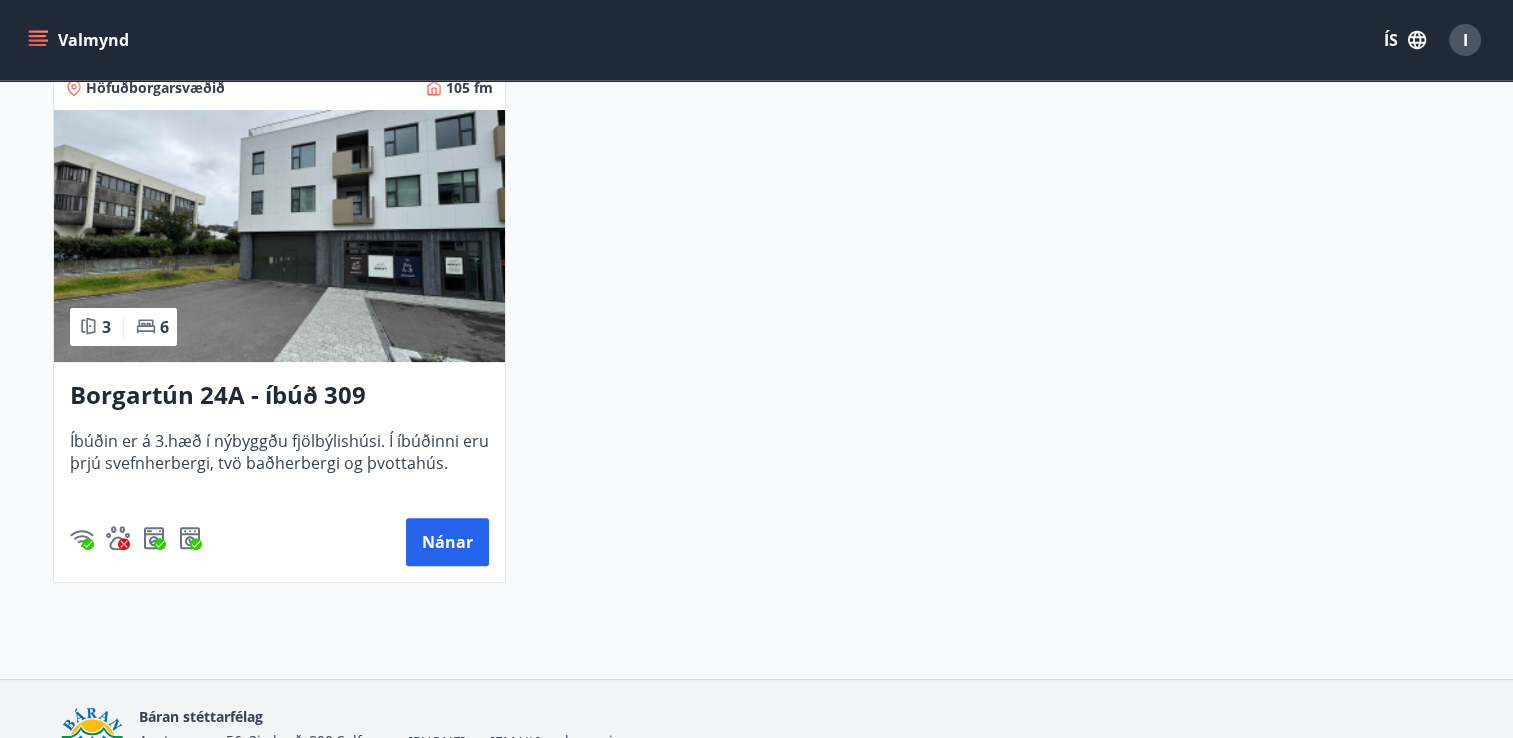 scroll, scrollTop: 480, scrollLeft: 0, axis: vertical 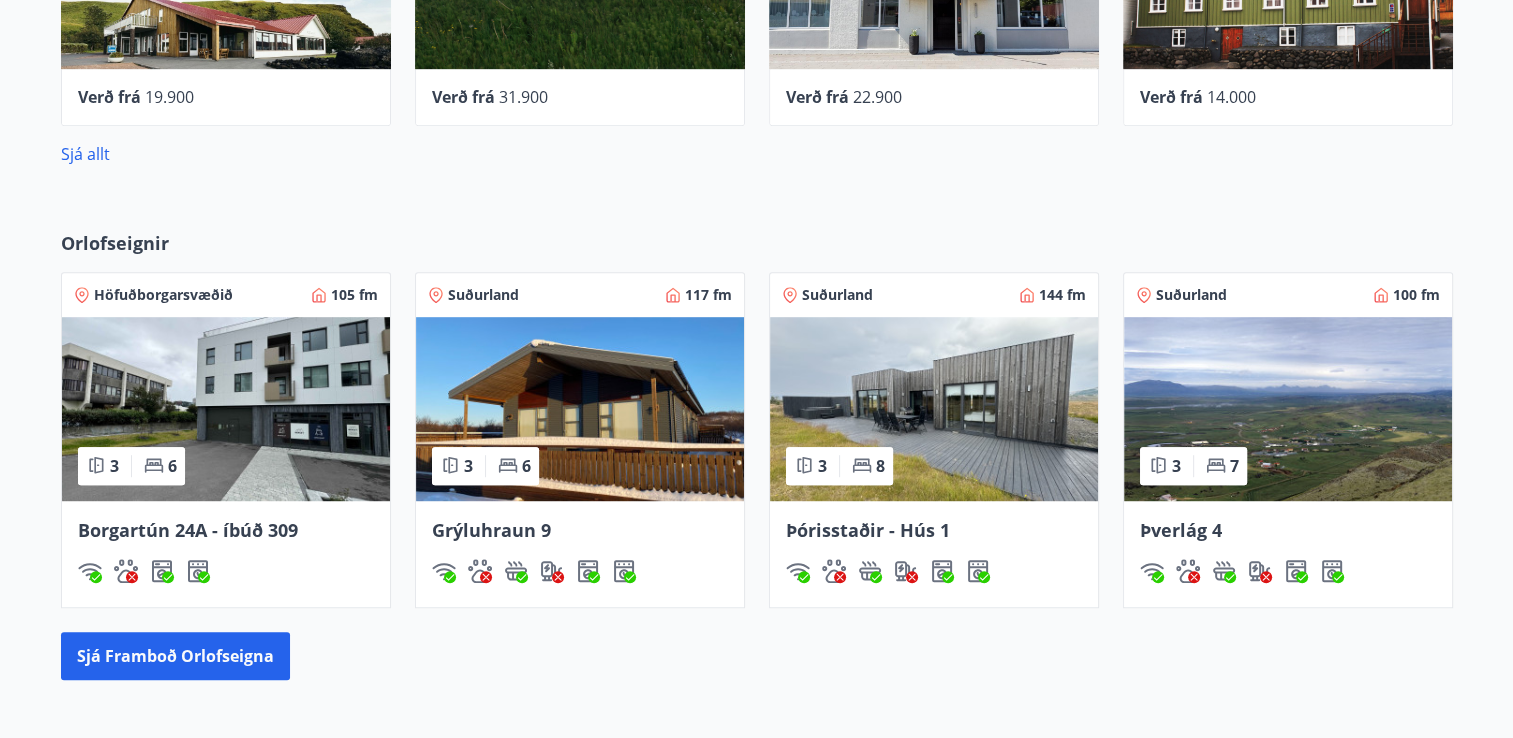 click at bounding box center (934, 409) 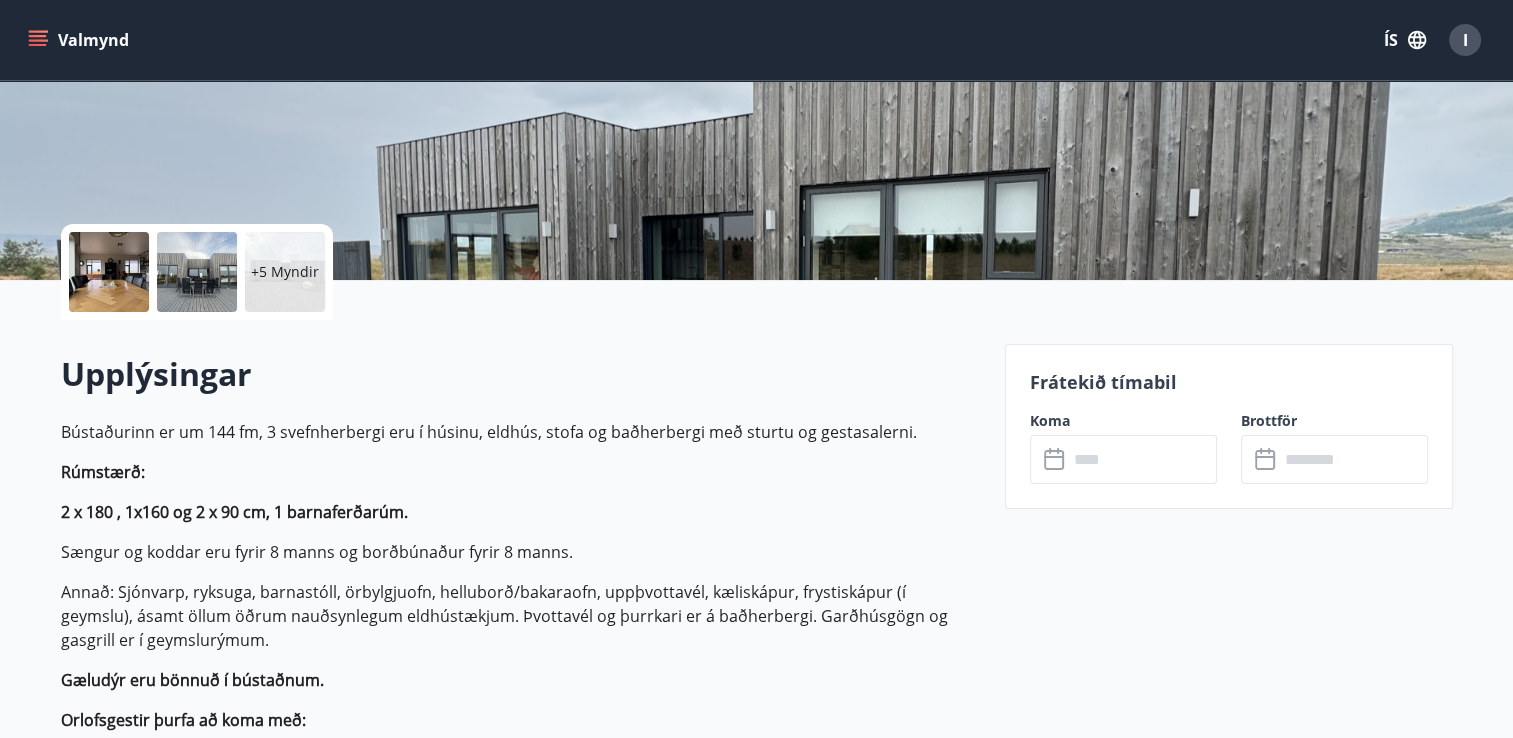 scroll, scrollTop: 280, scrollLeft: 0, axis: vertical 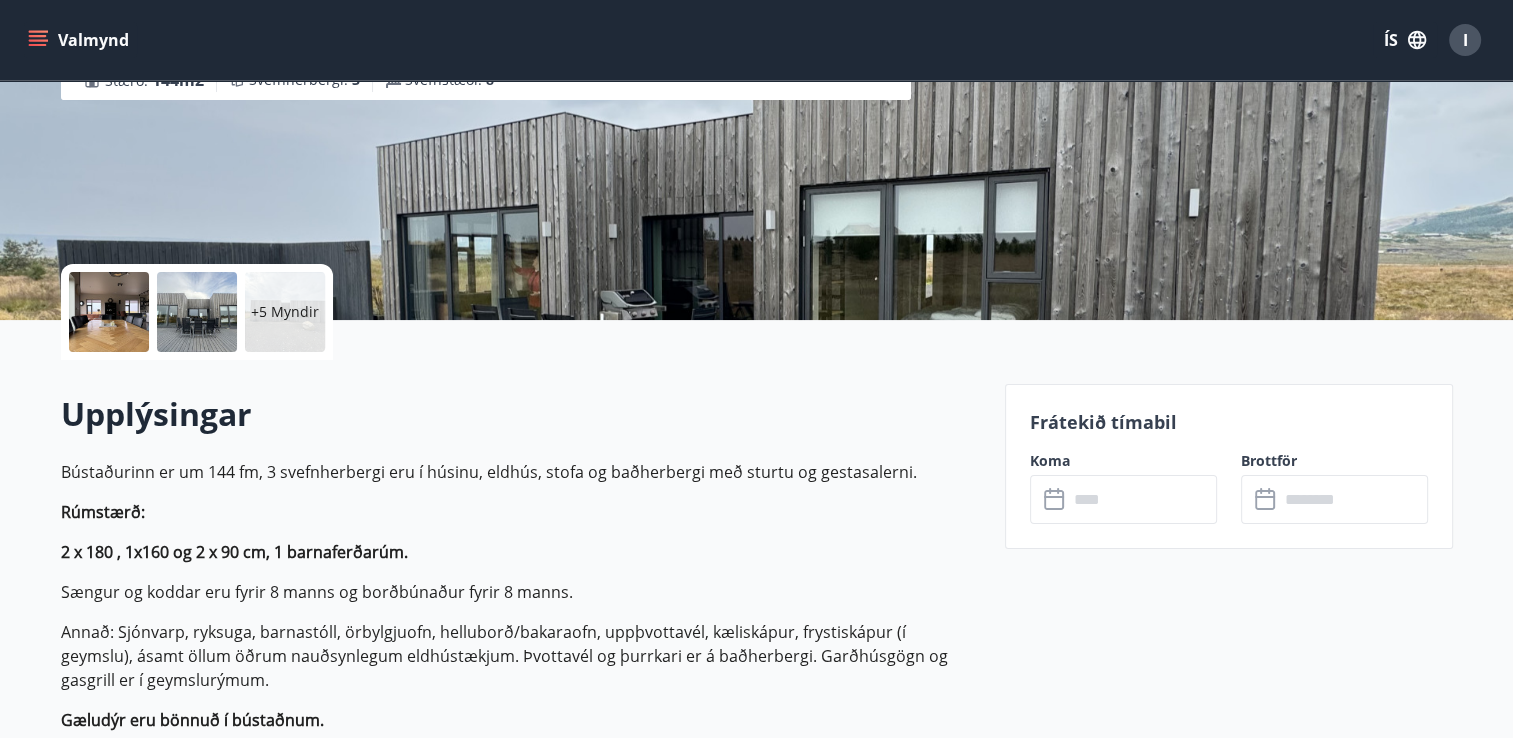click on "+5 Myndir" at bounding box center (285, 312) 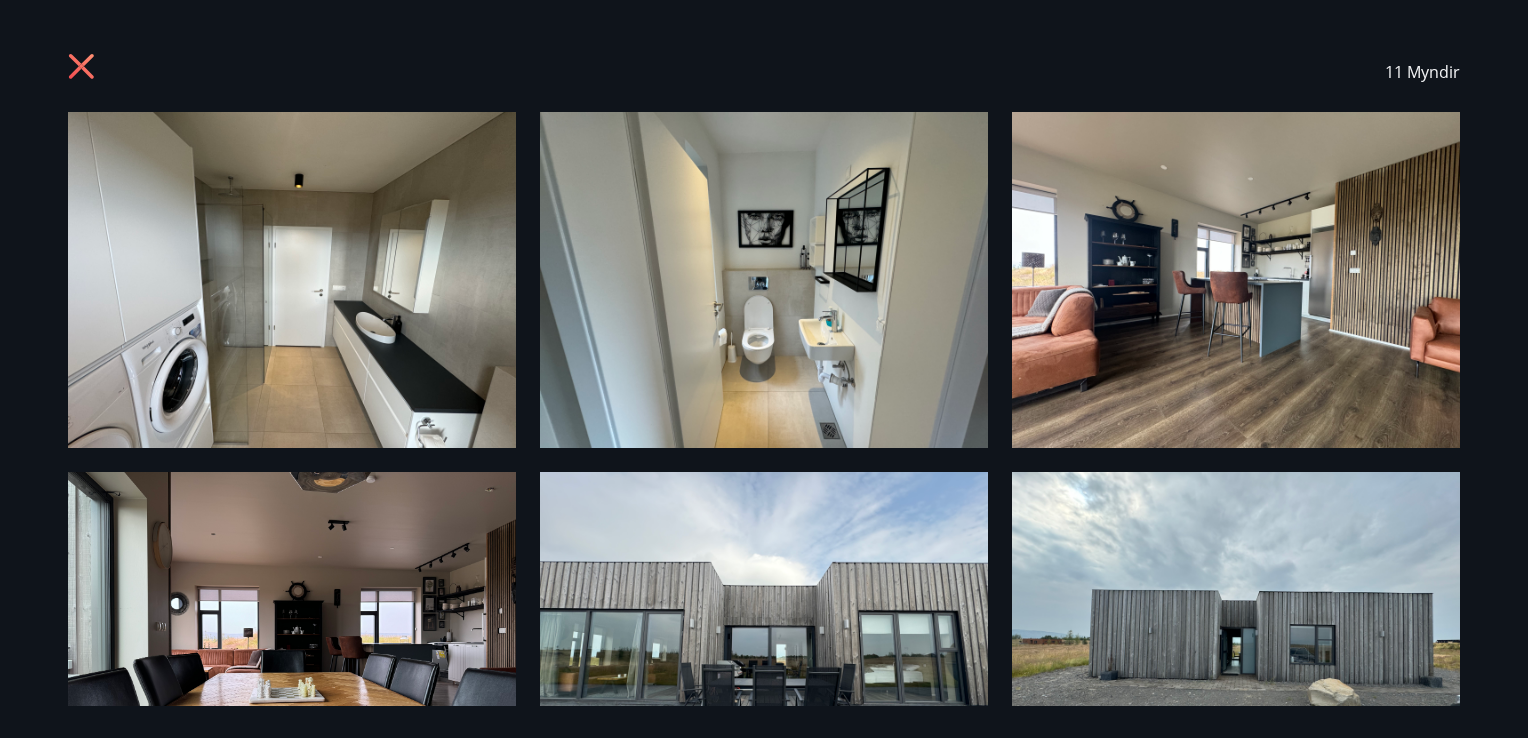 click 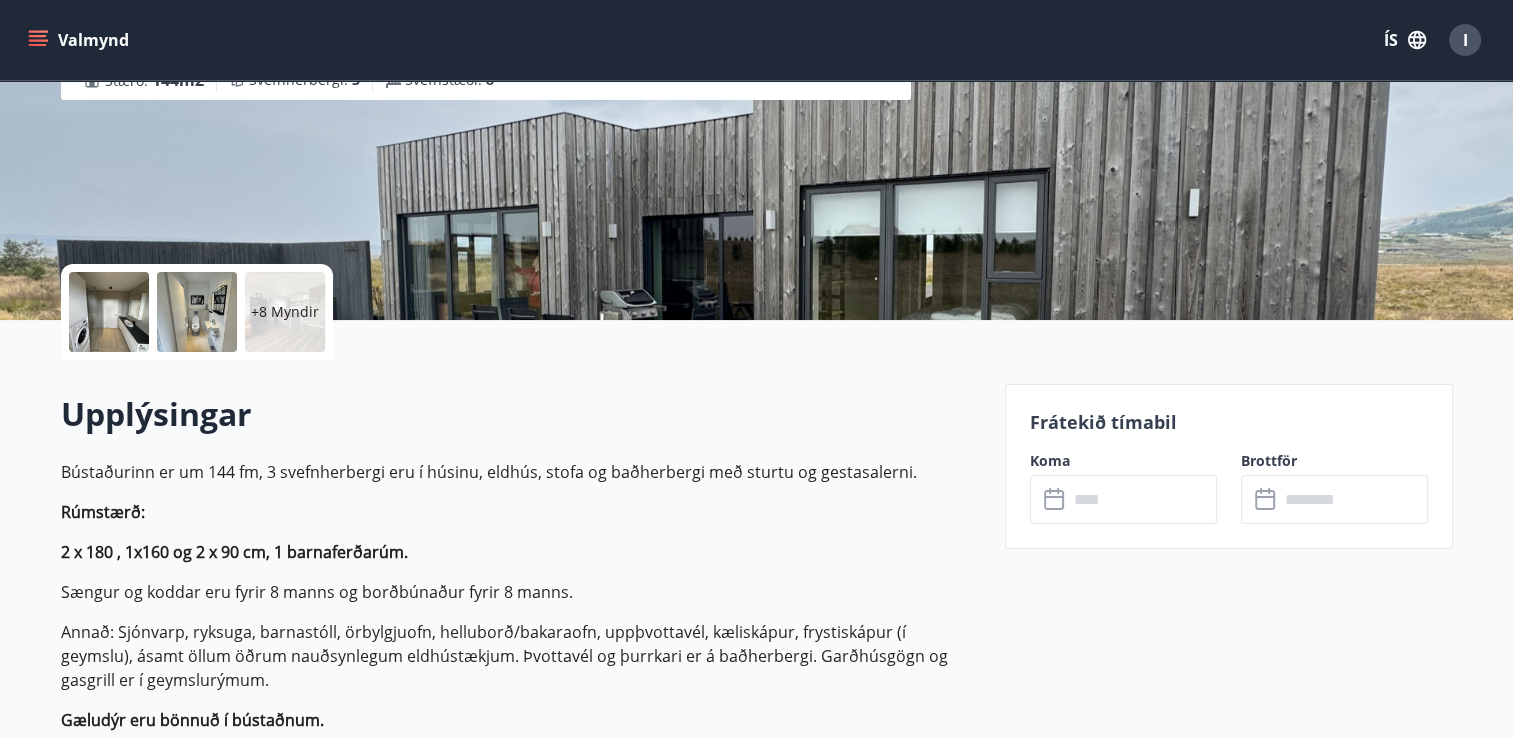 click on "Koma" at bounding box center [1123, 461] 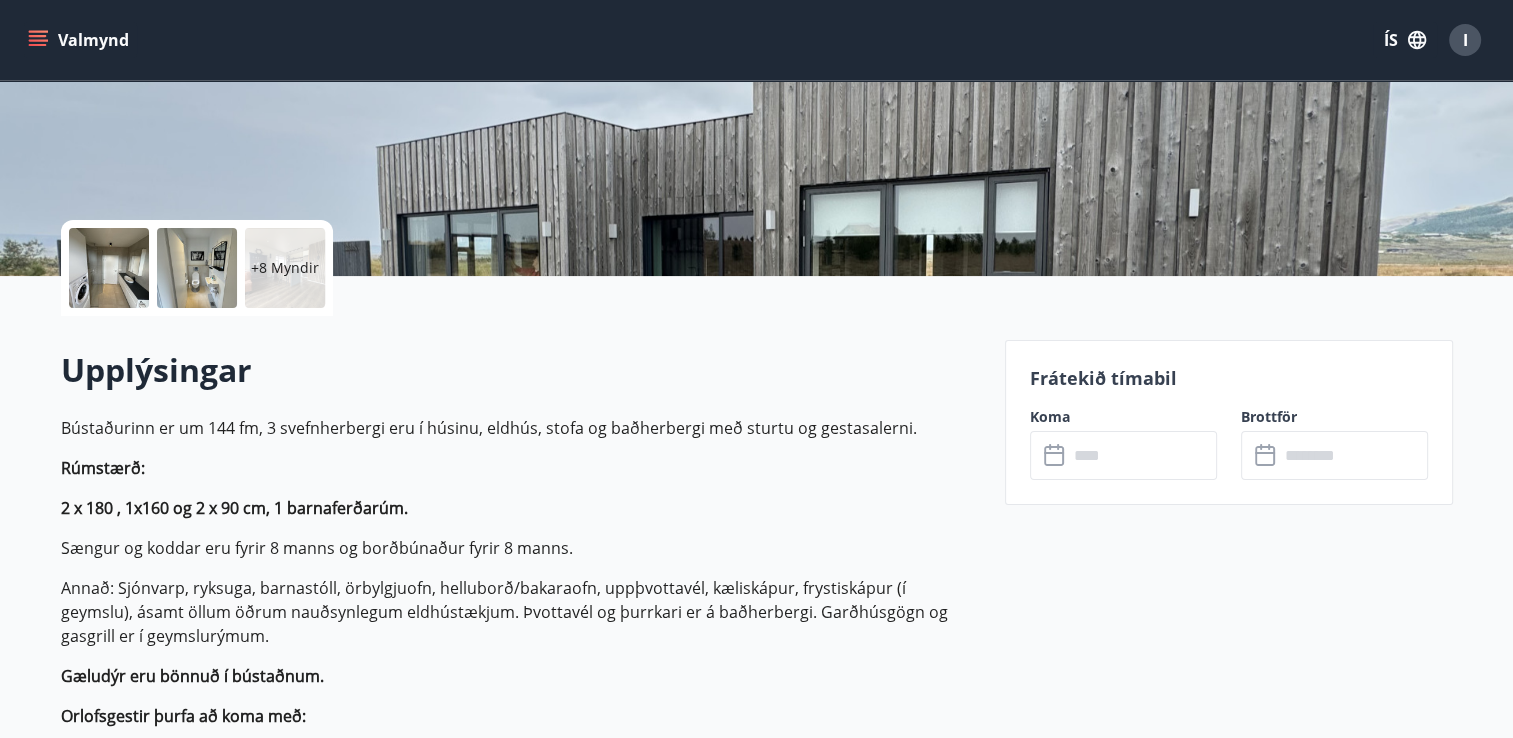 scroll, scrollTop: 360, scrollLeft: 0, axis: vertical 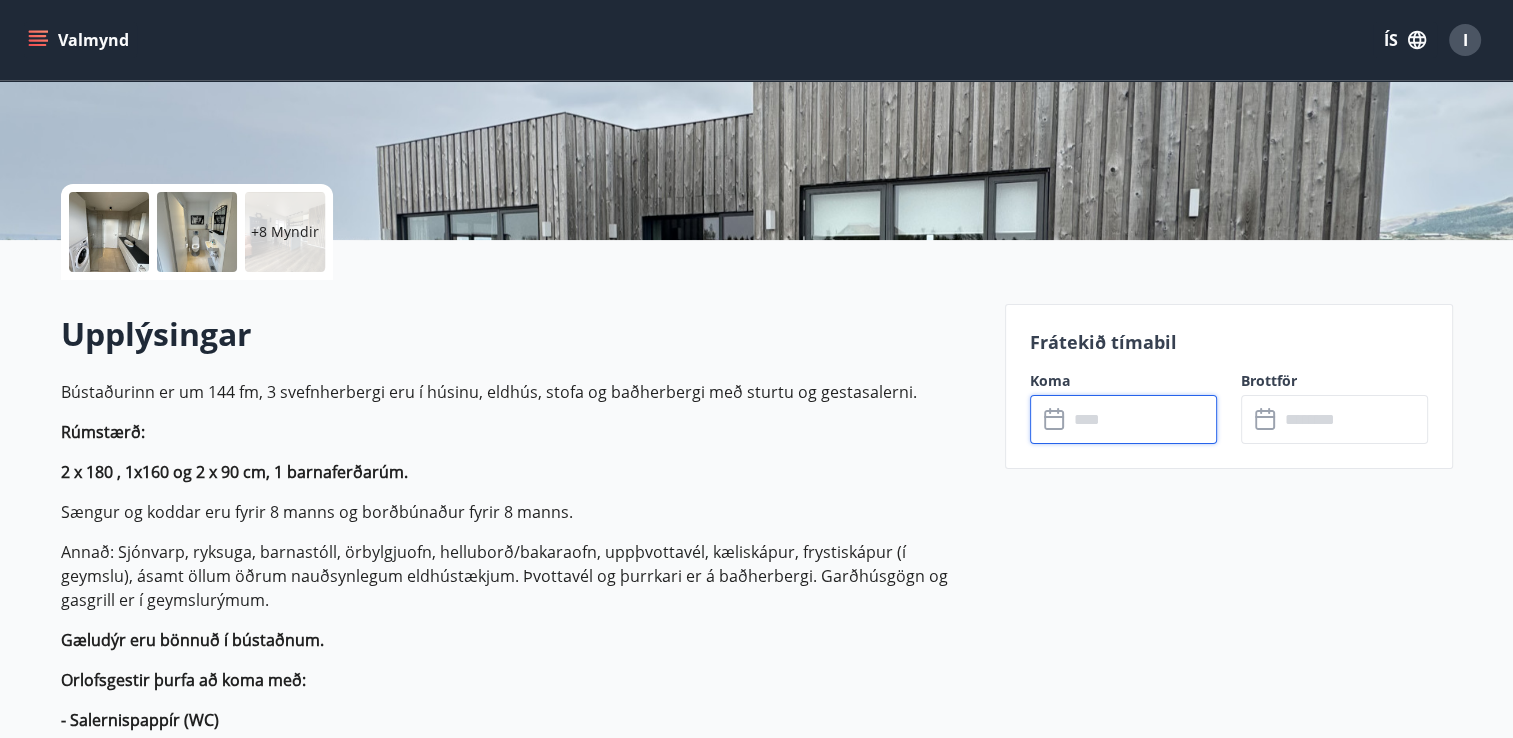 drag, startPoint x: 1084, startPoint y: 431, endPoint x: 1069, endPoint y: 437, distance: 16.155495 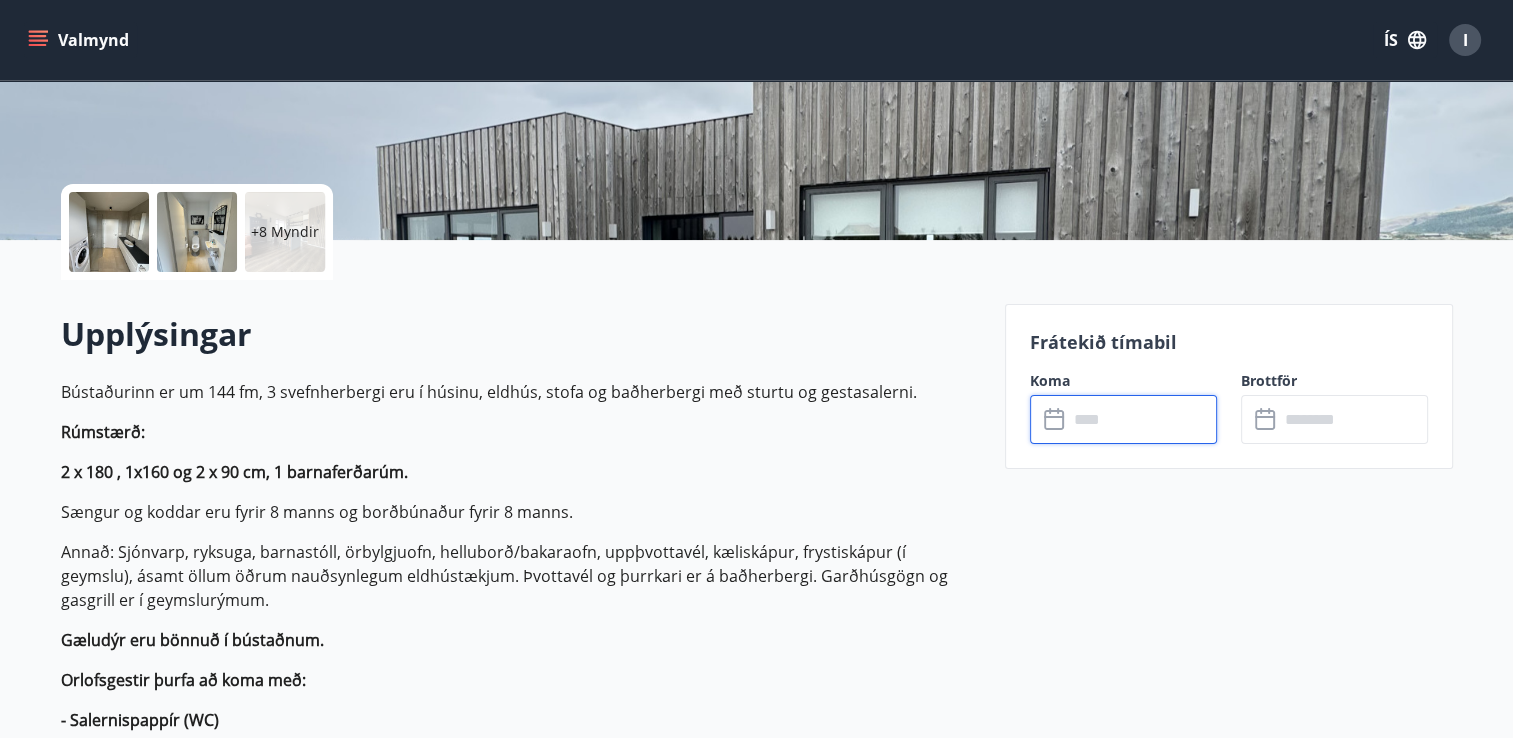 click at bounding box center [1142, 419] 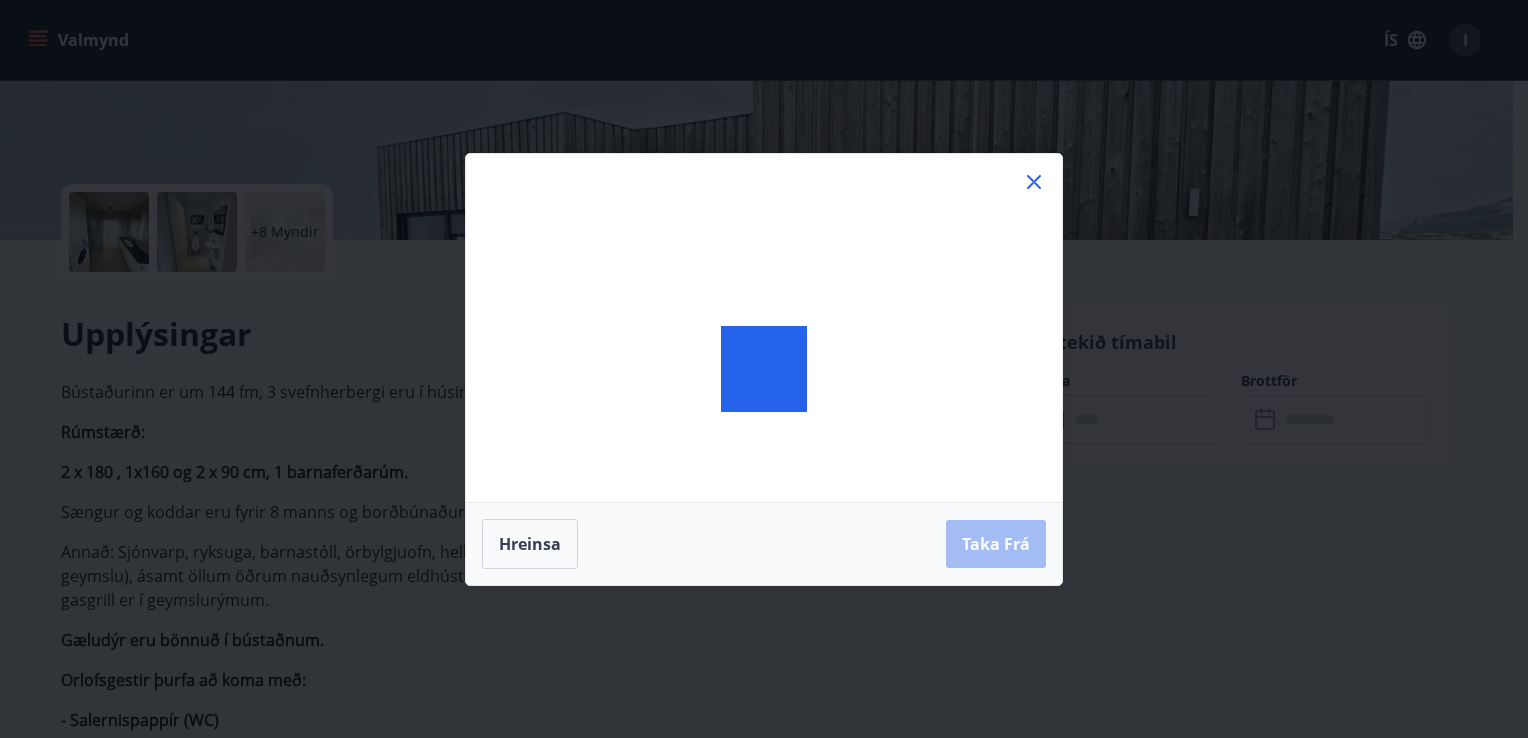 click on "Hreinsa Taka Frá" at bounding box center (764, 369) 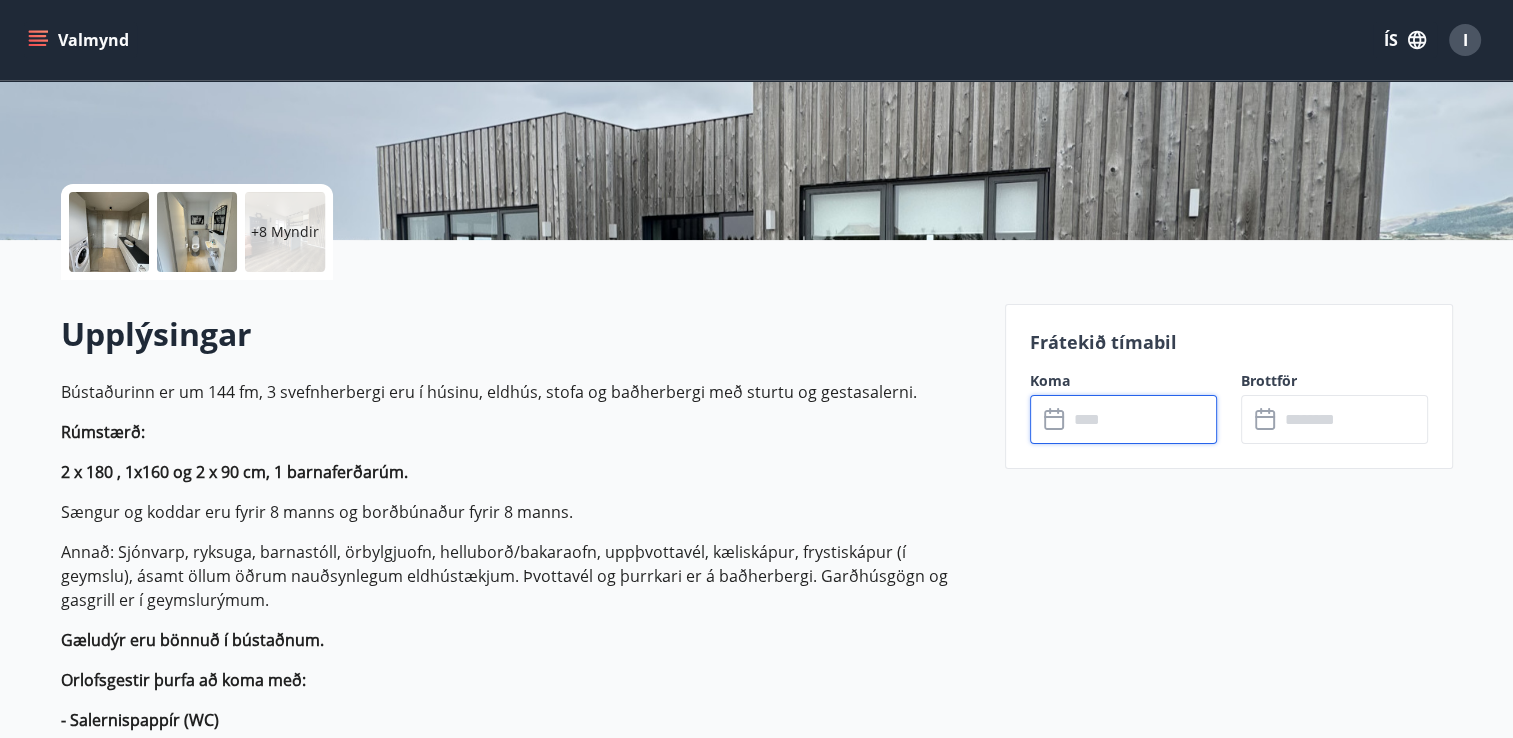 click at bounding box center [1142, 419] 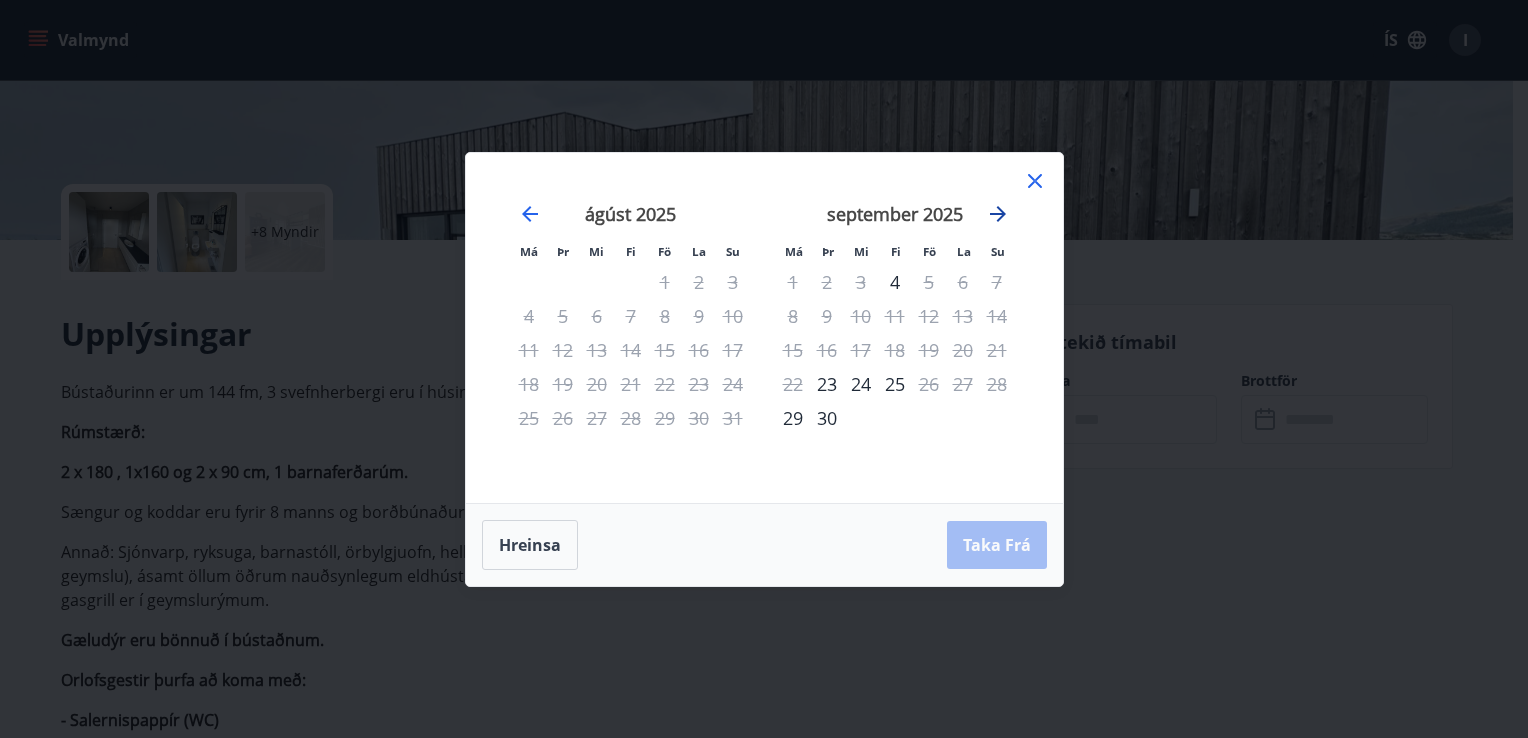 click 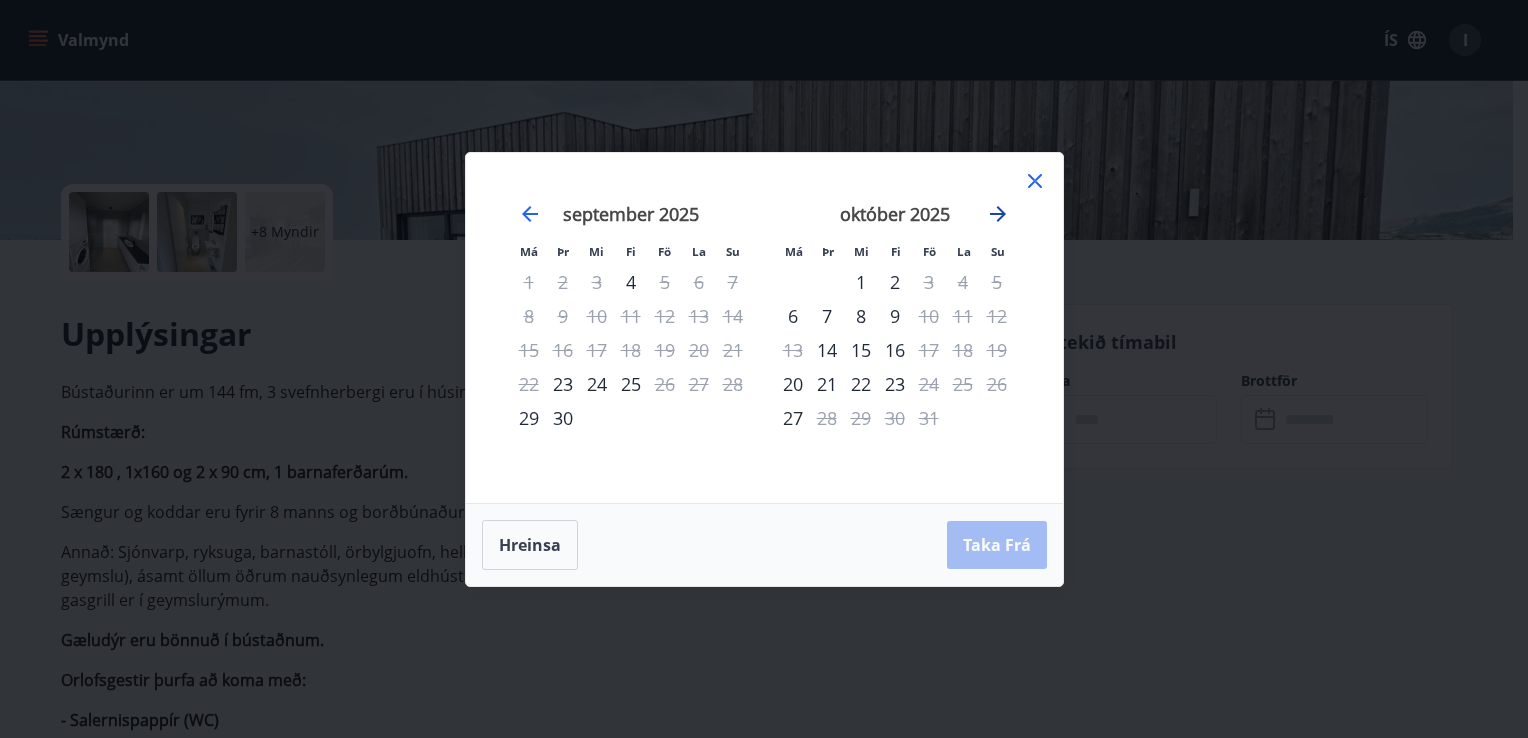 click 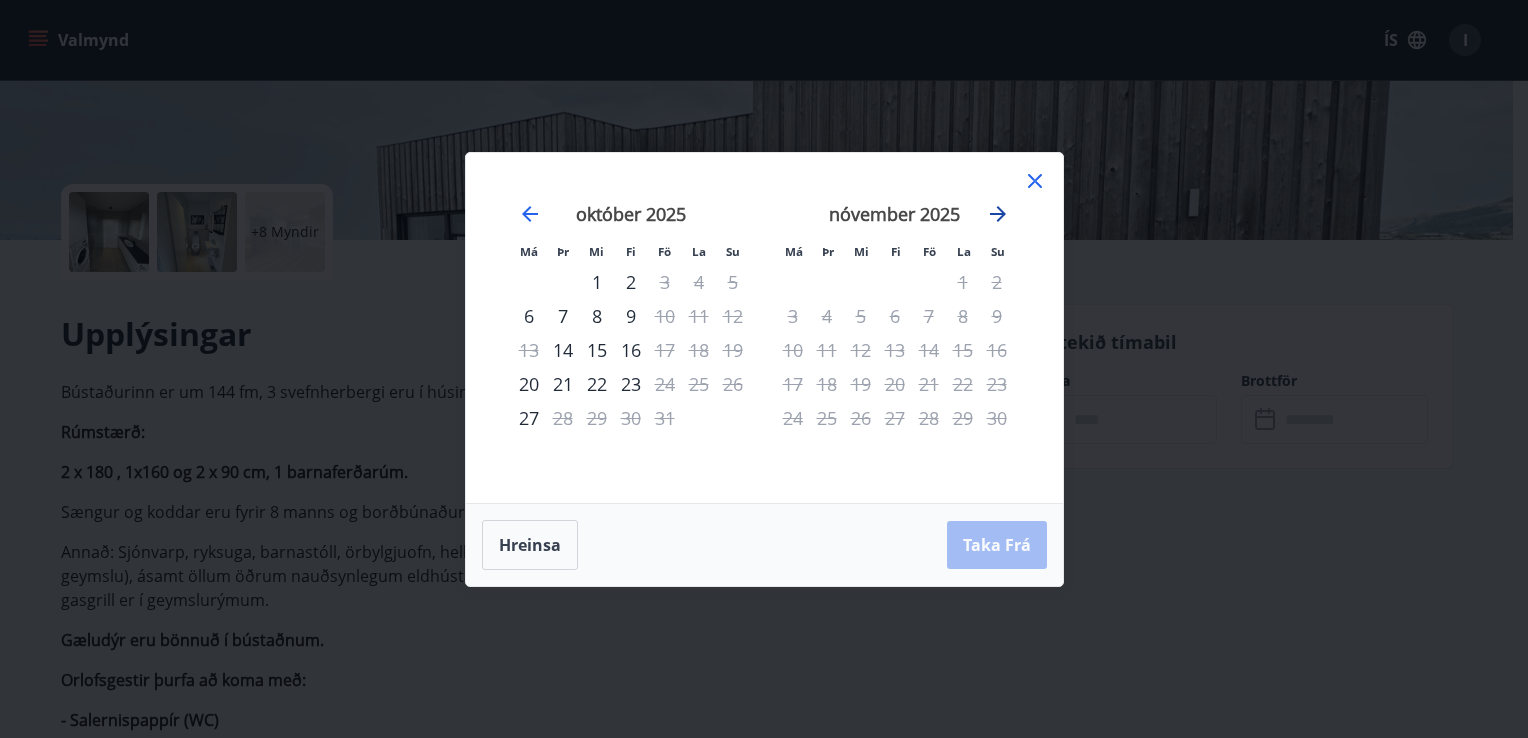 click 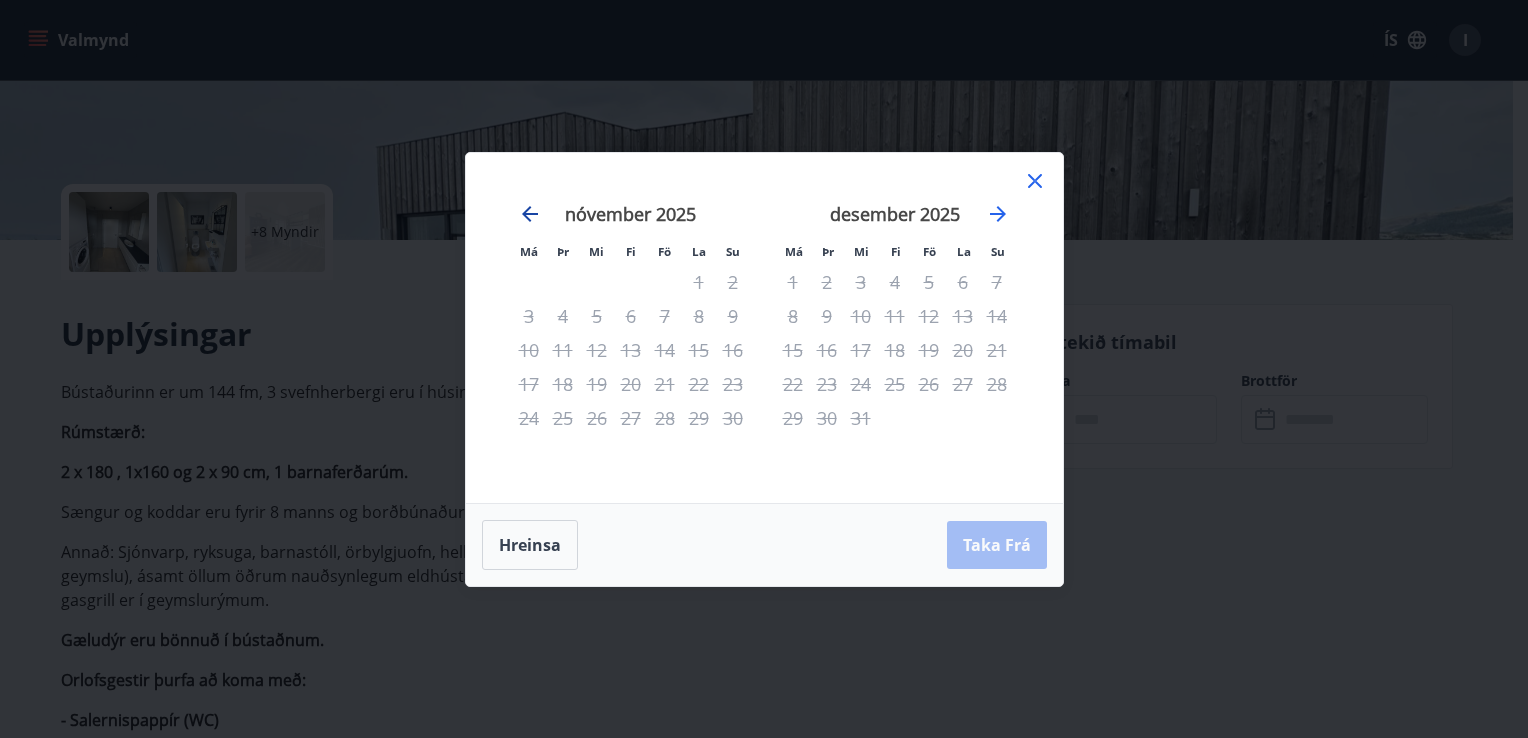 click 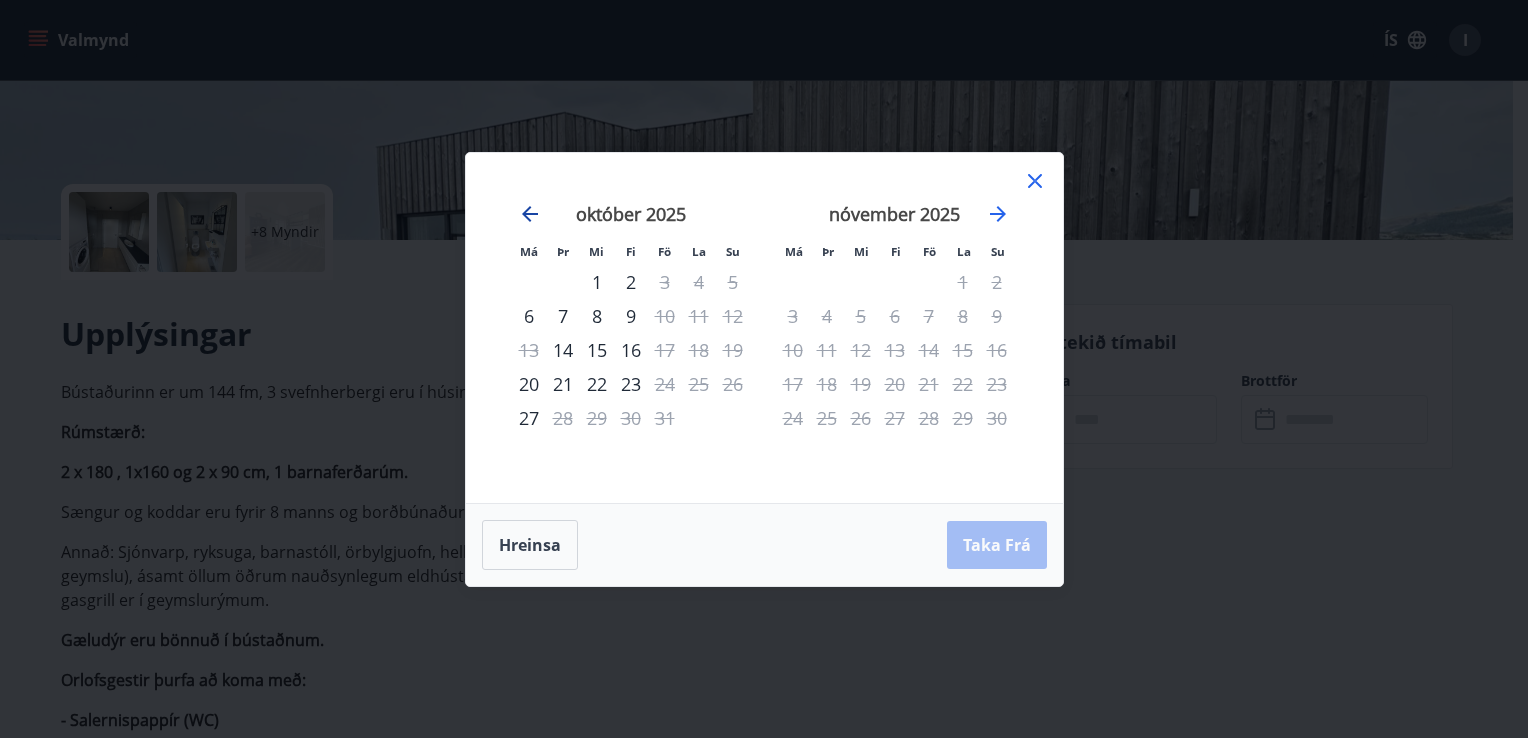 click 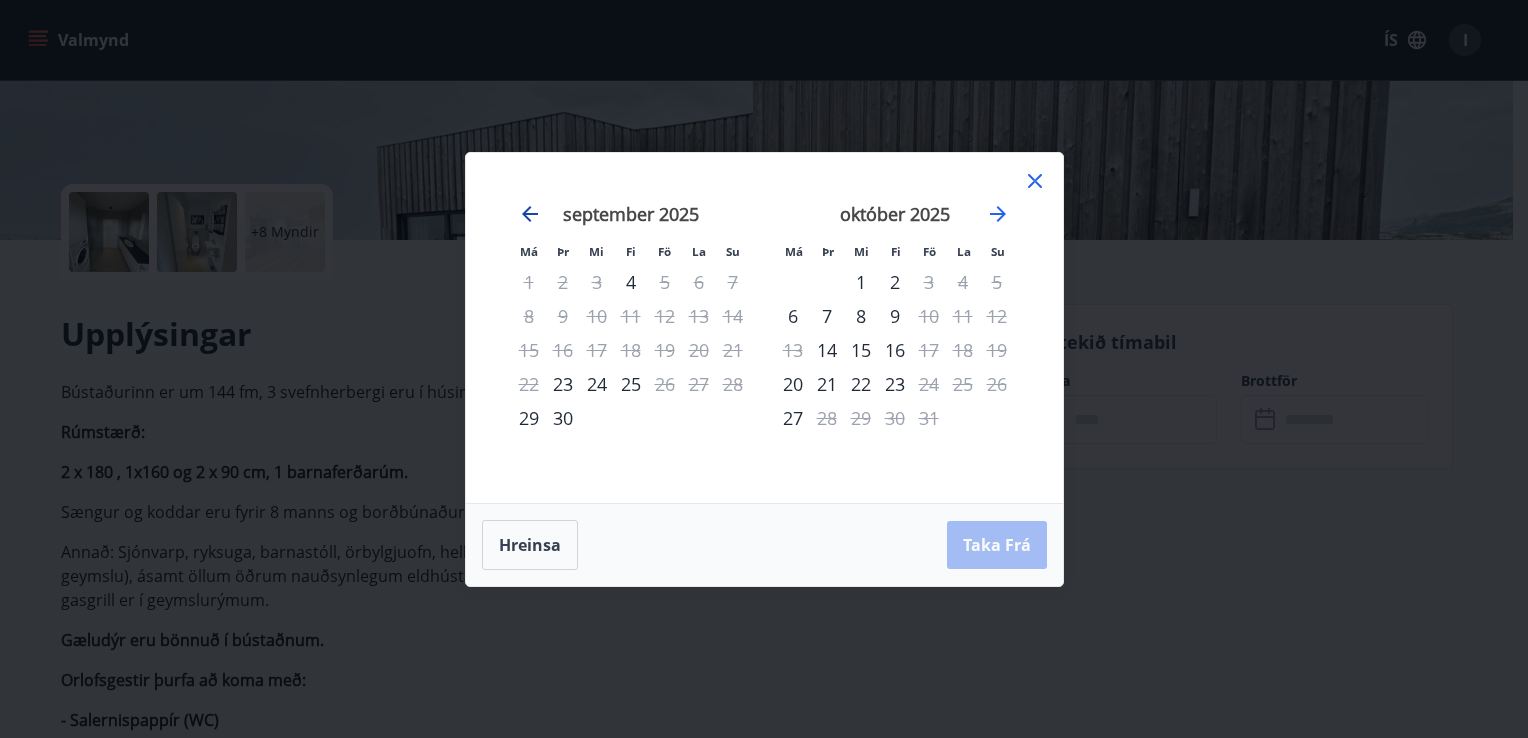 click 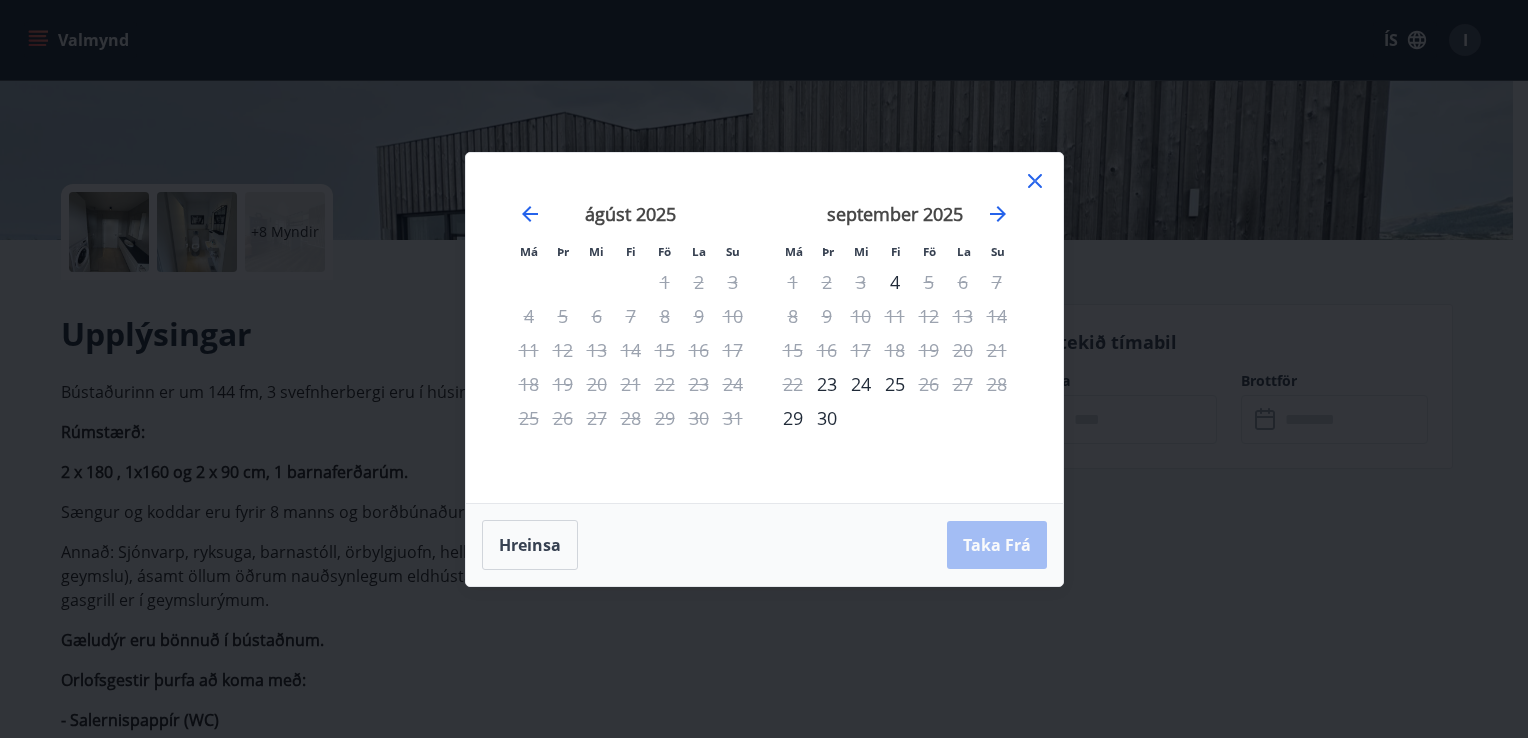 click 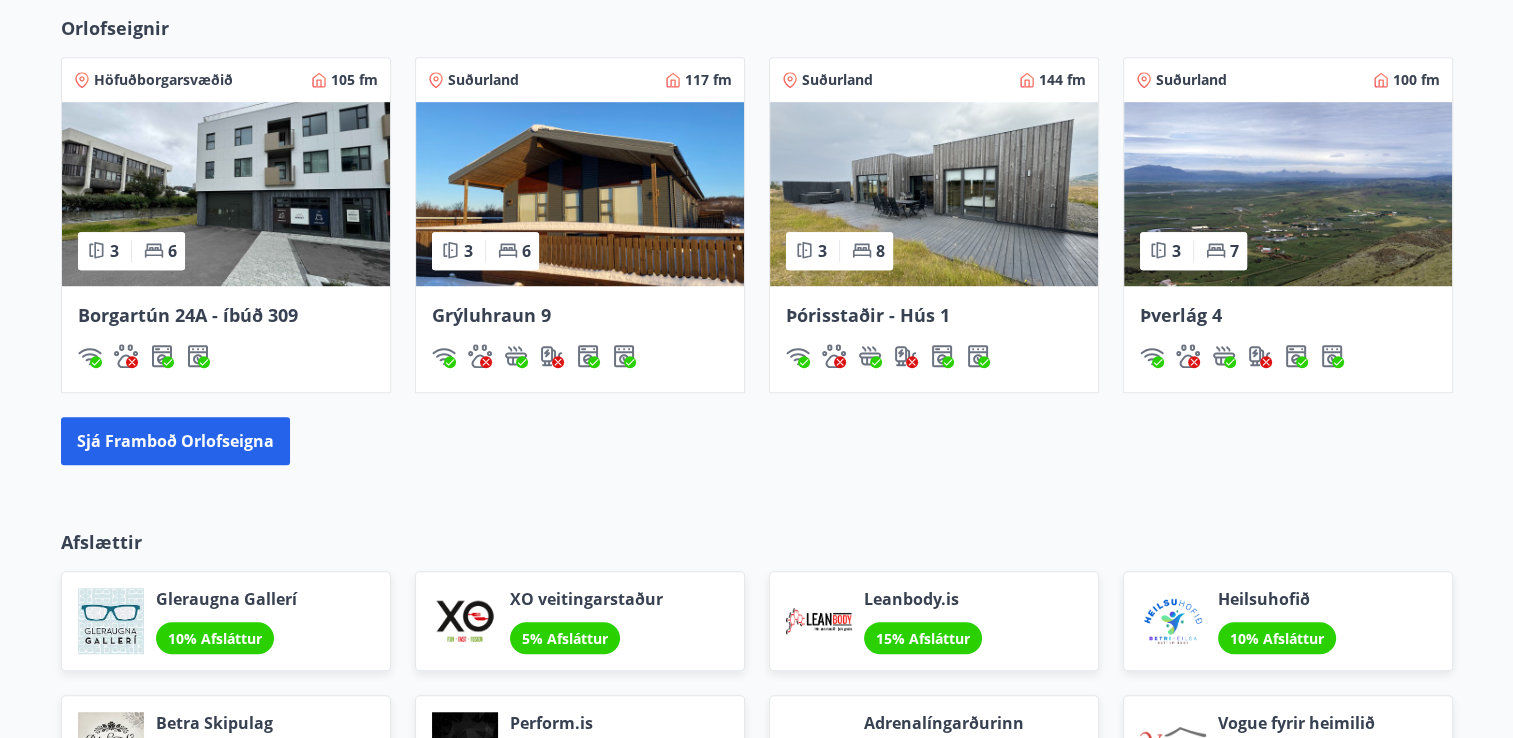 scroll, scrollTop: 1340, scrollLeft: 0, axis: vertical 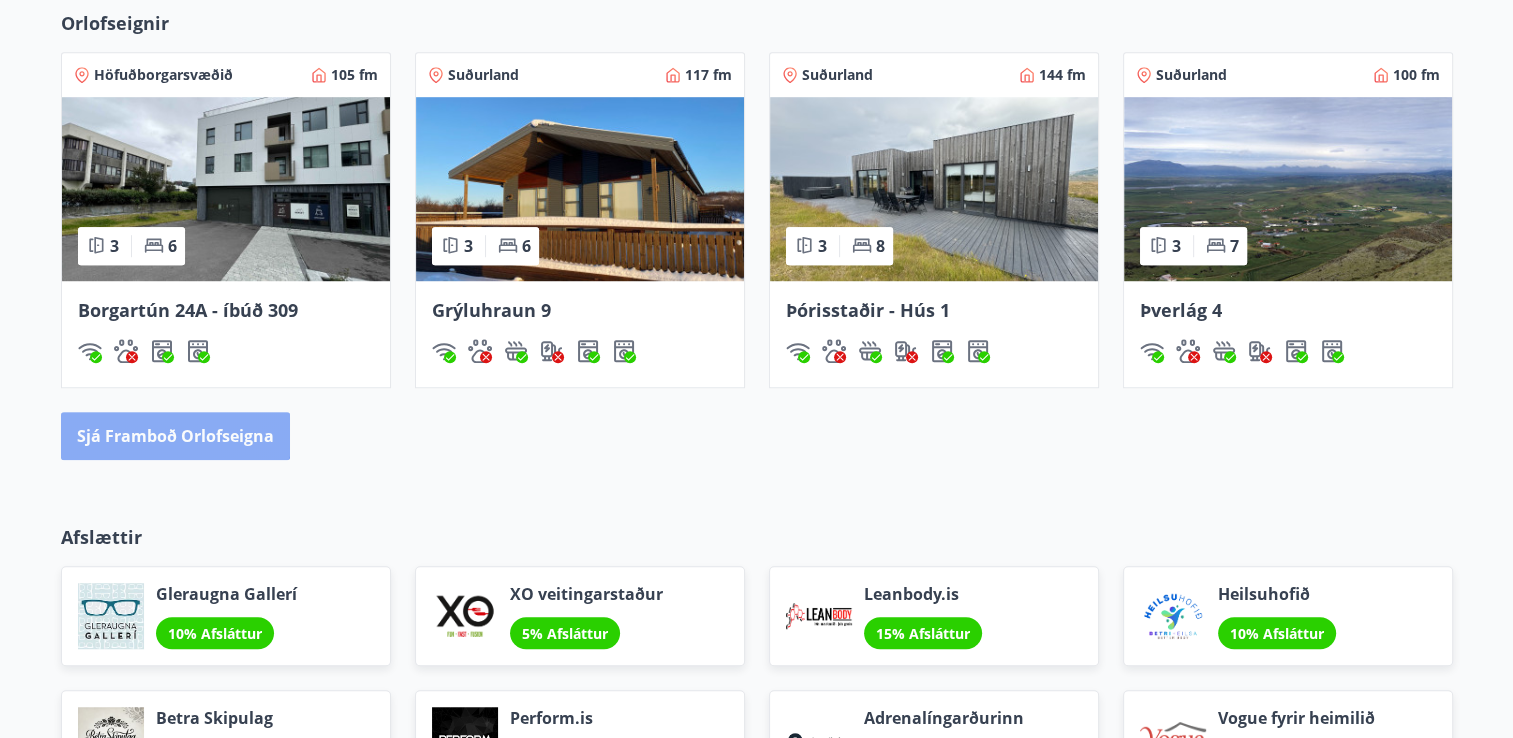 click on "Sjá framboð orlofseigna" at bounding box center (175, 436) 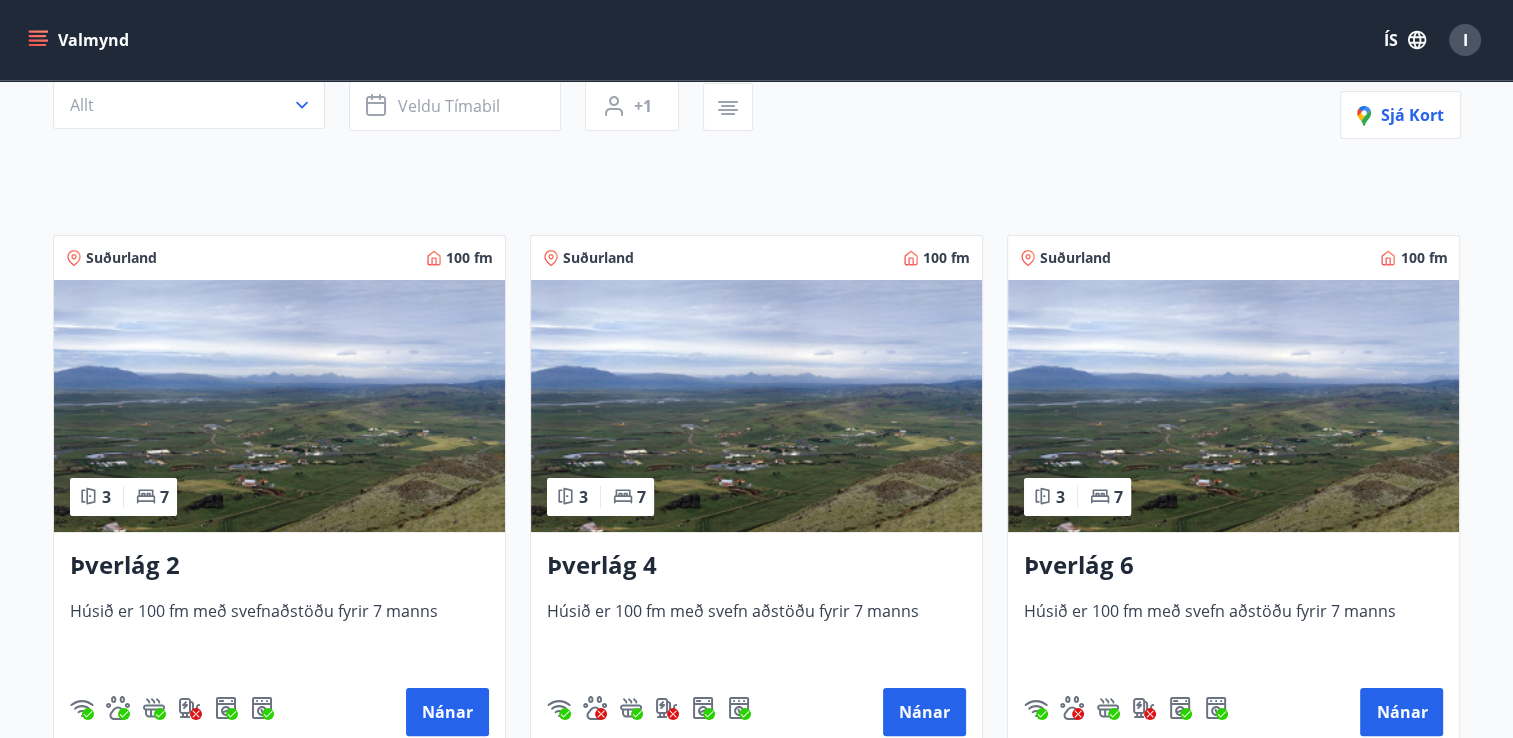 scroll, scrollTop: 280, scrollLeft: 0, axis: vertical 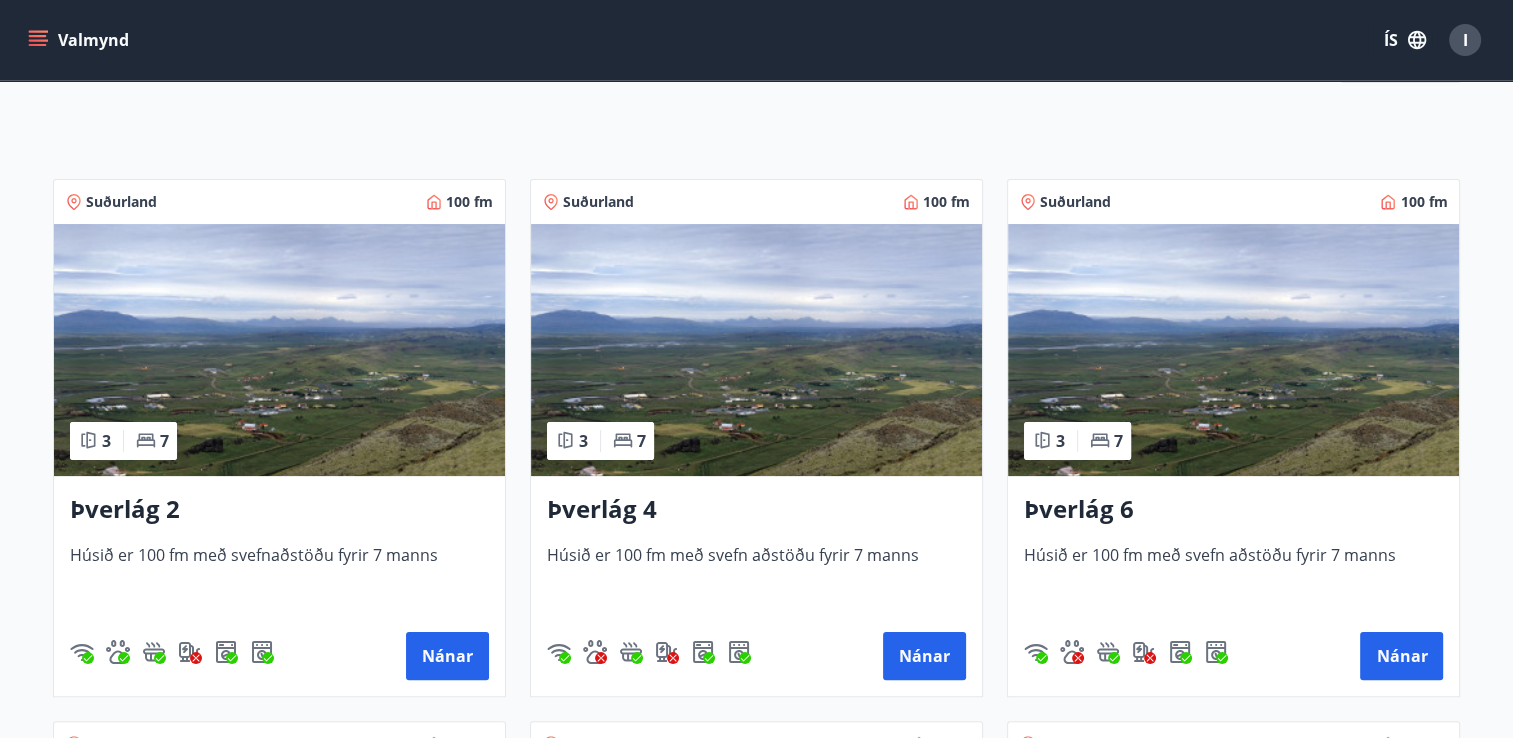 click at bounding box center (279, 350) 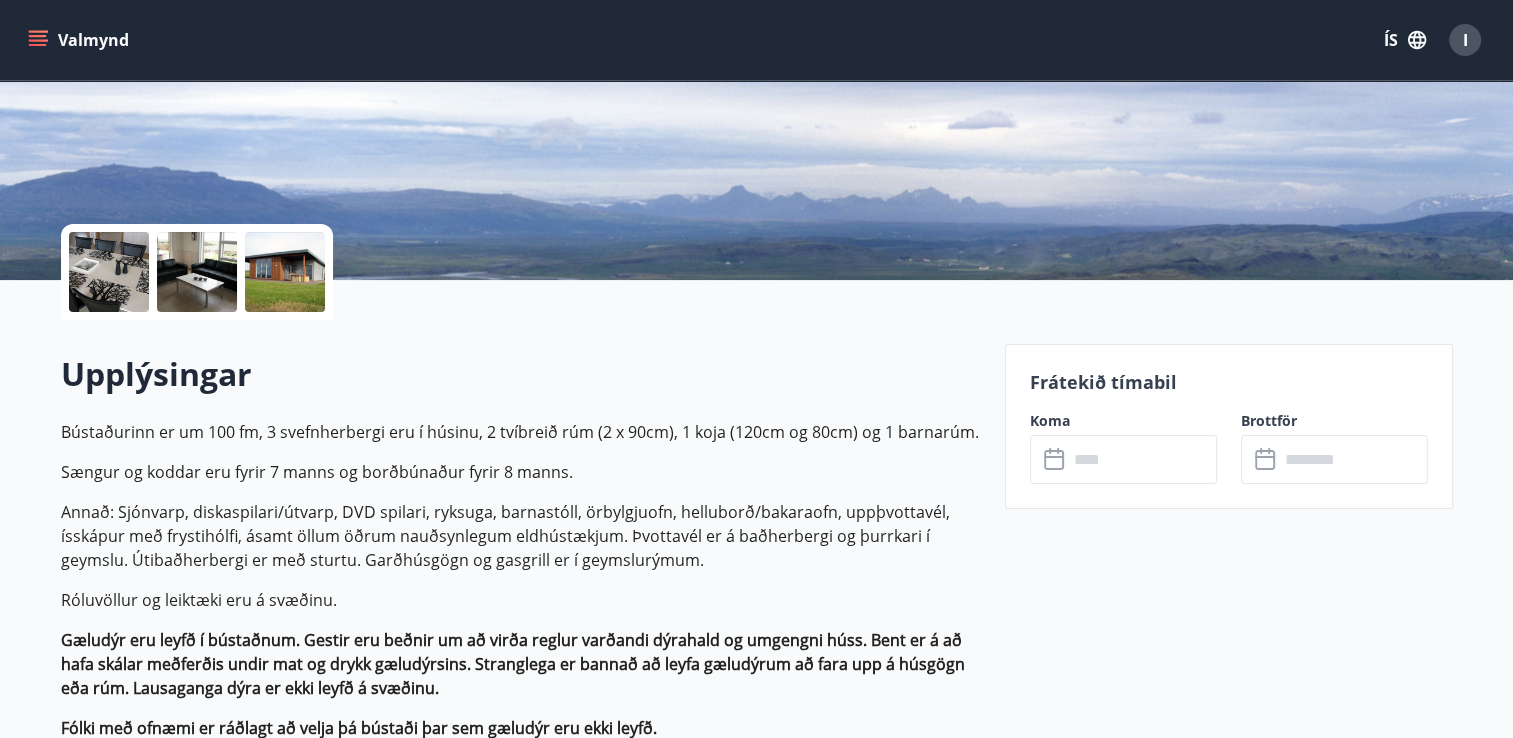 scroll, scrollTop: 360, scrollLeft: 0, axis: vertical 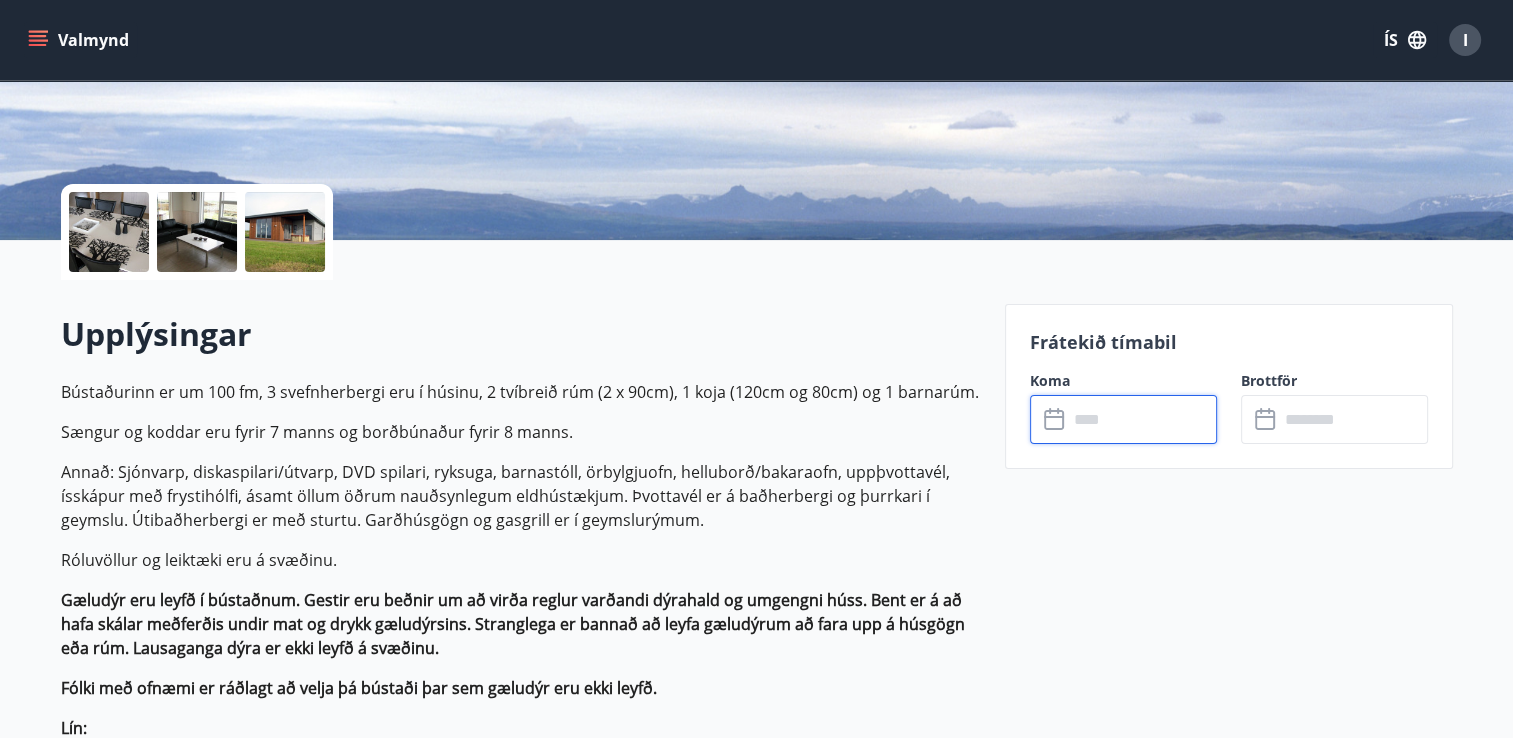 click at bounding box center (1142, 419) 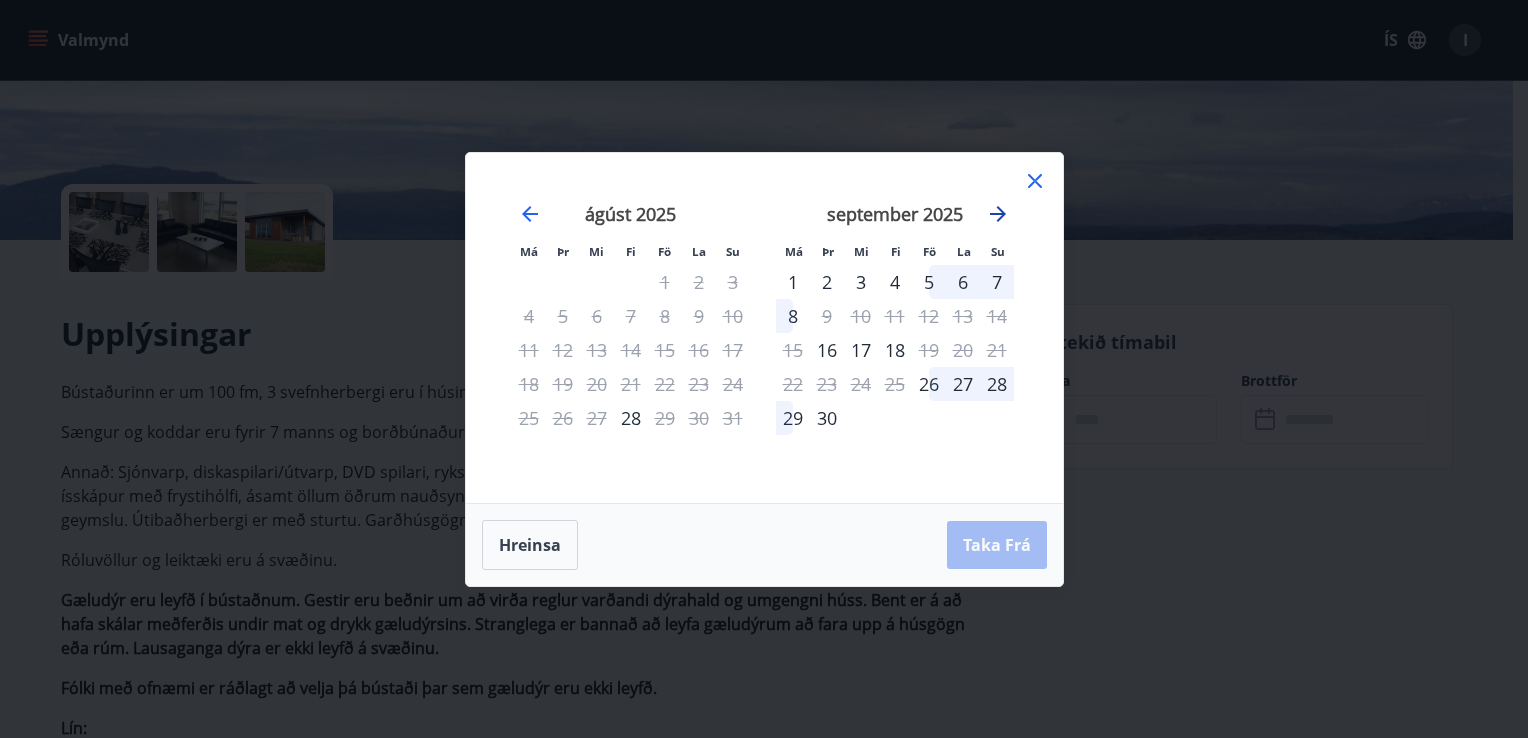 click 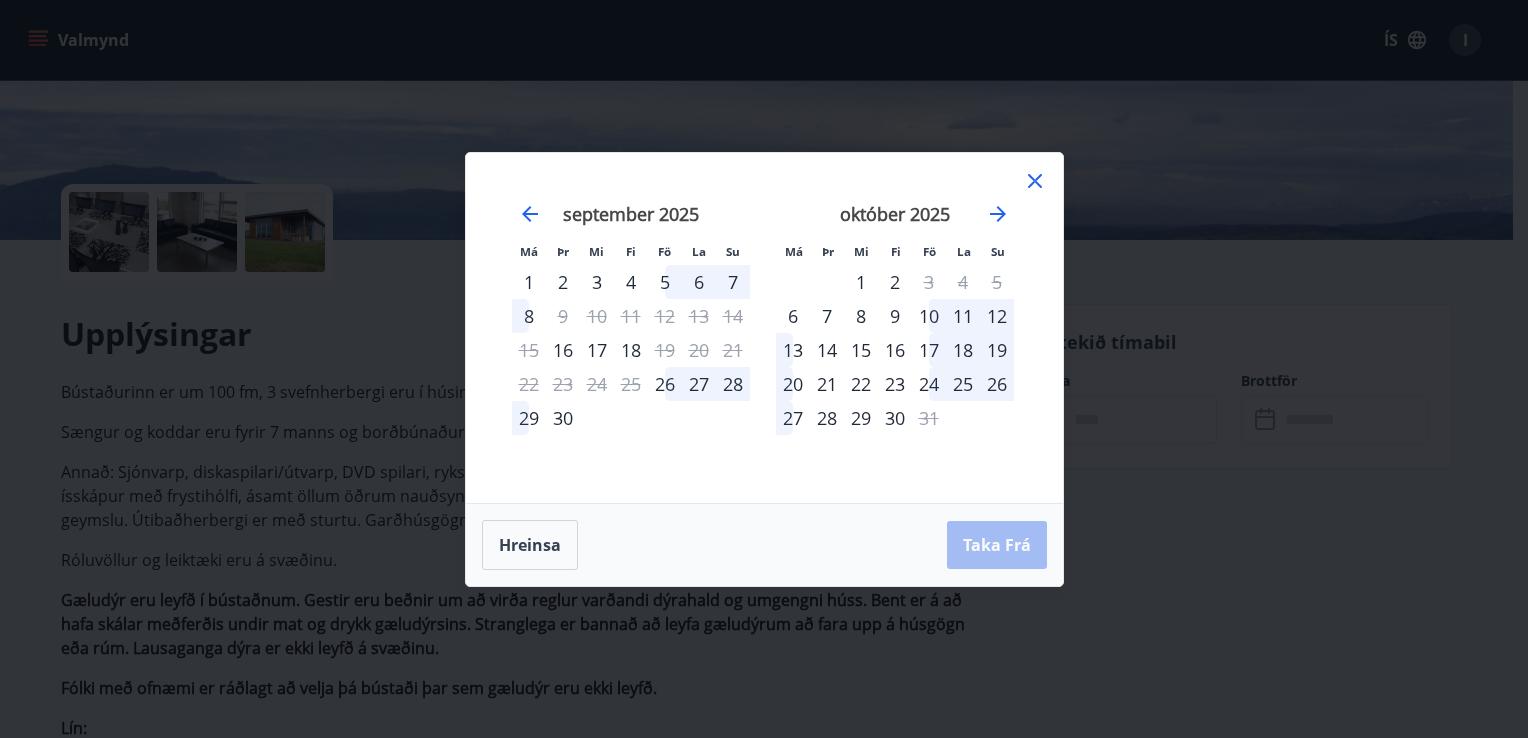 click 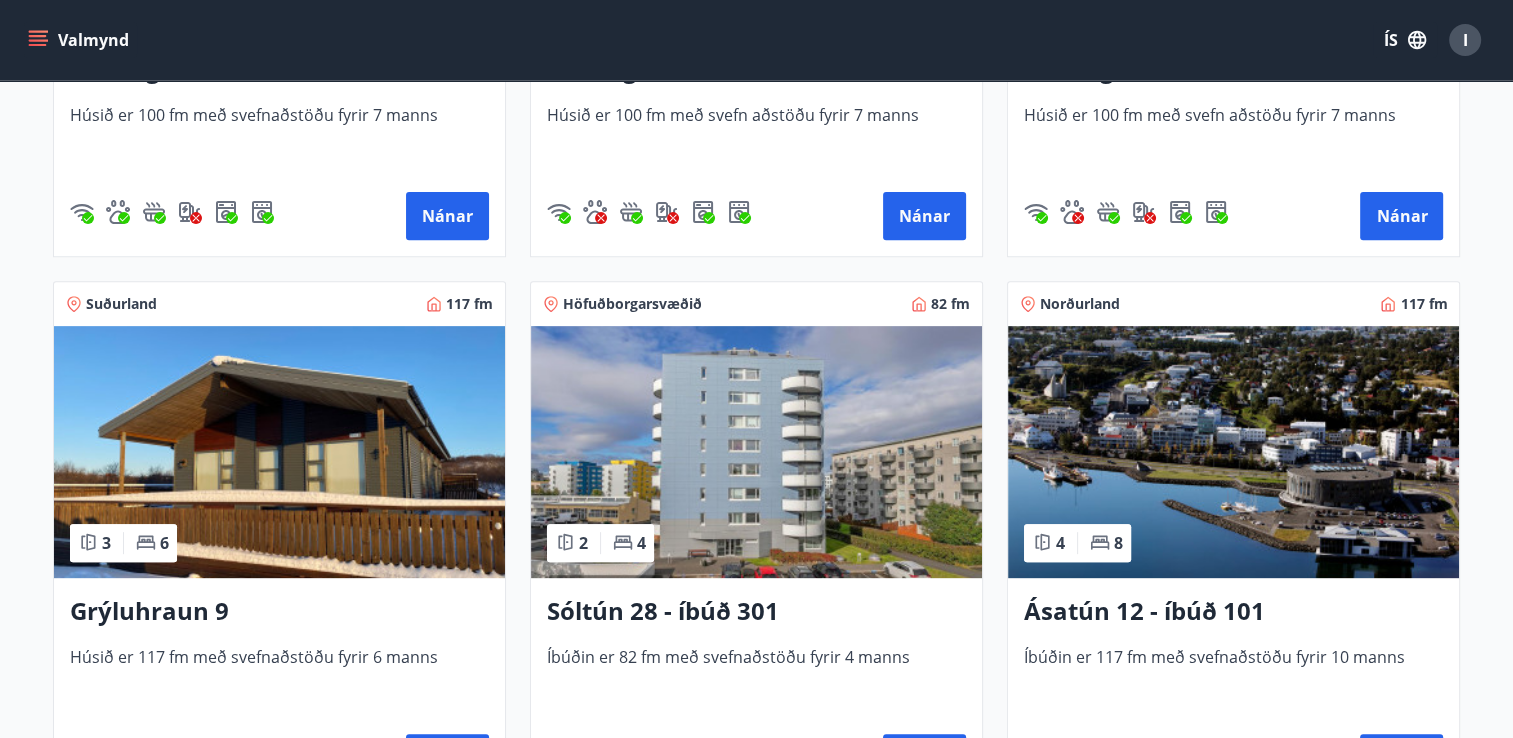 scroll, scrollTop: 760, scrollLeft: 0, axis: vertical 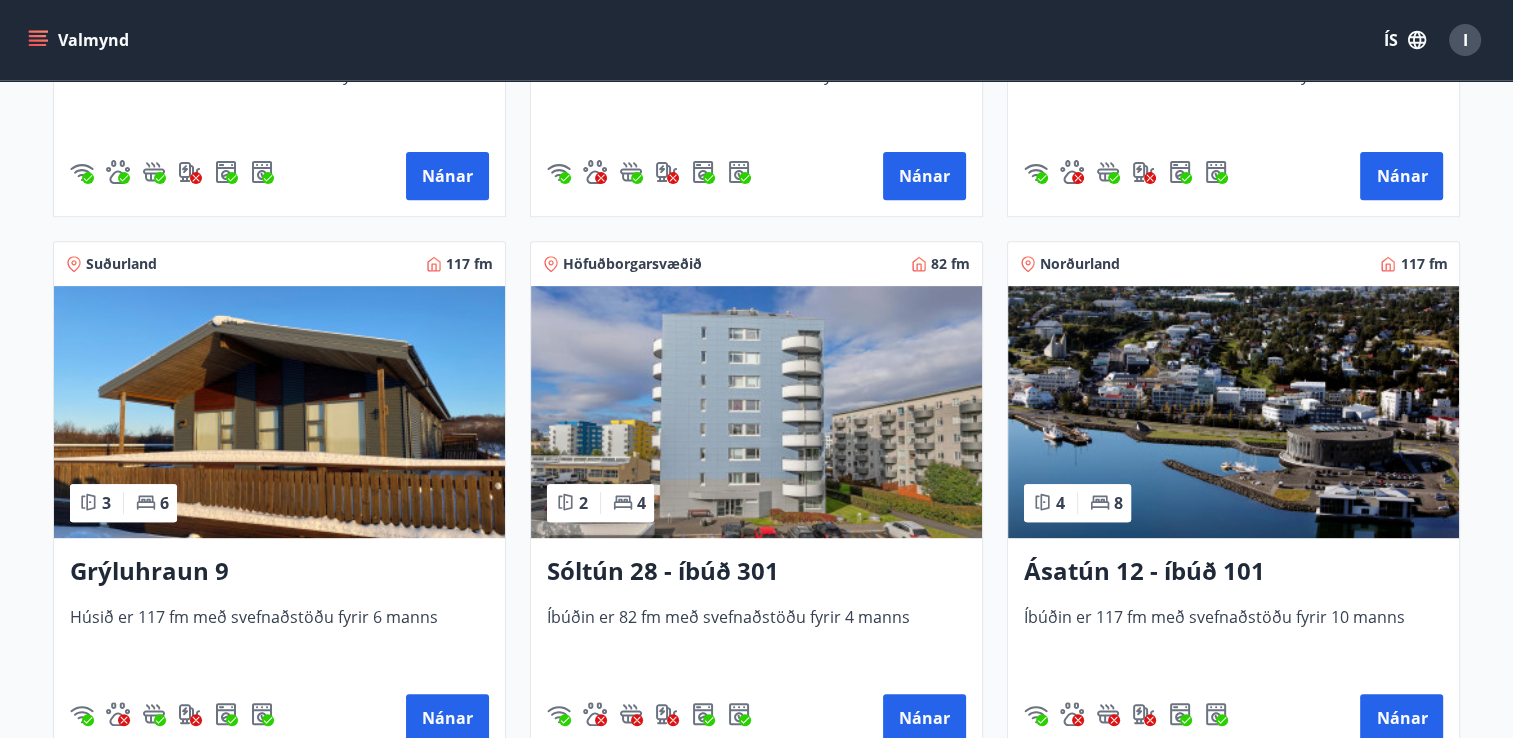 click at bounding box center (279, 412) 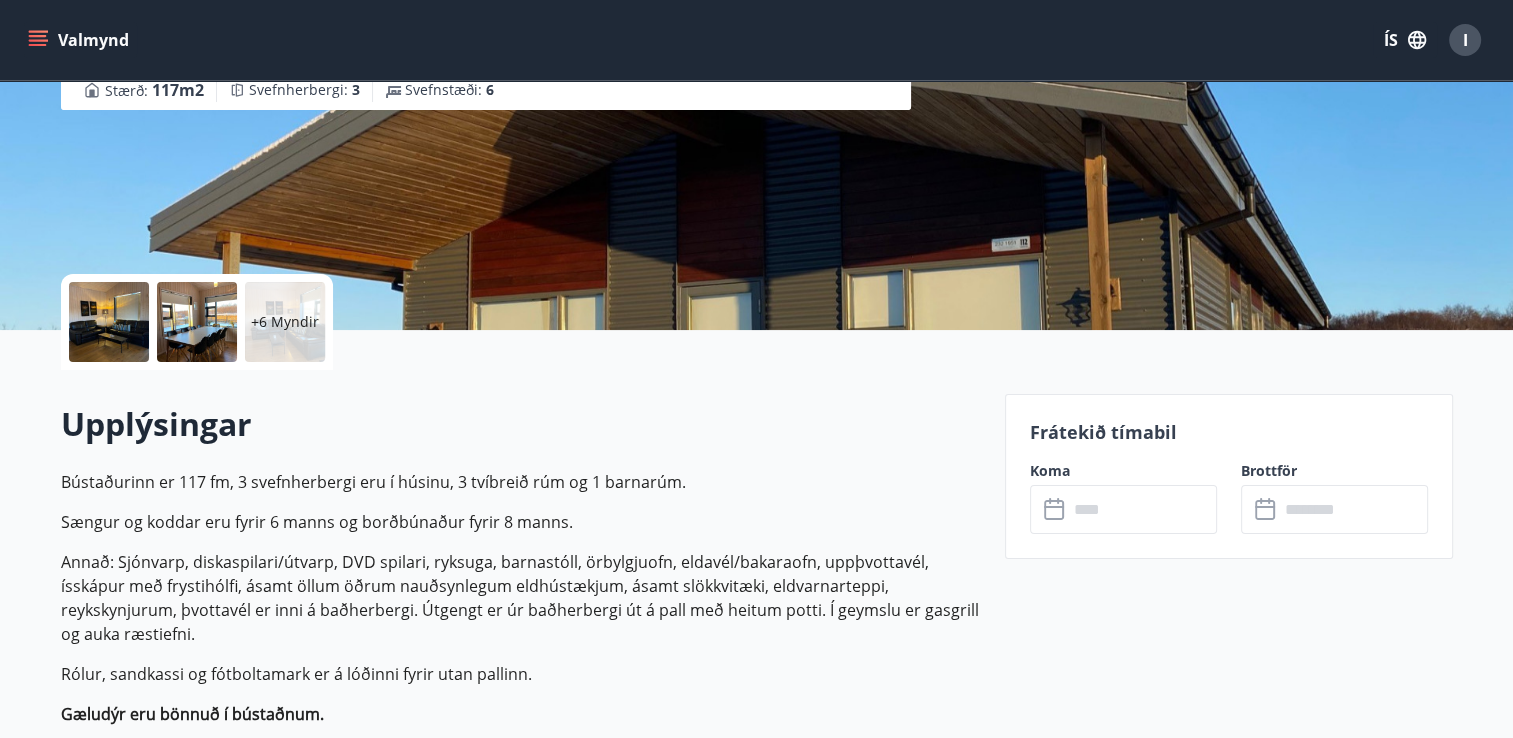 scroll, scrollTop: 480, scrollLeft: 0, axis: vertical 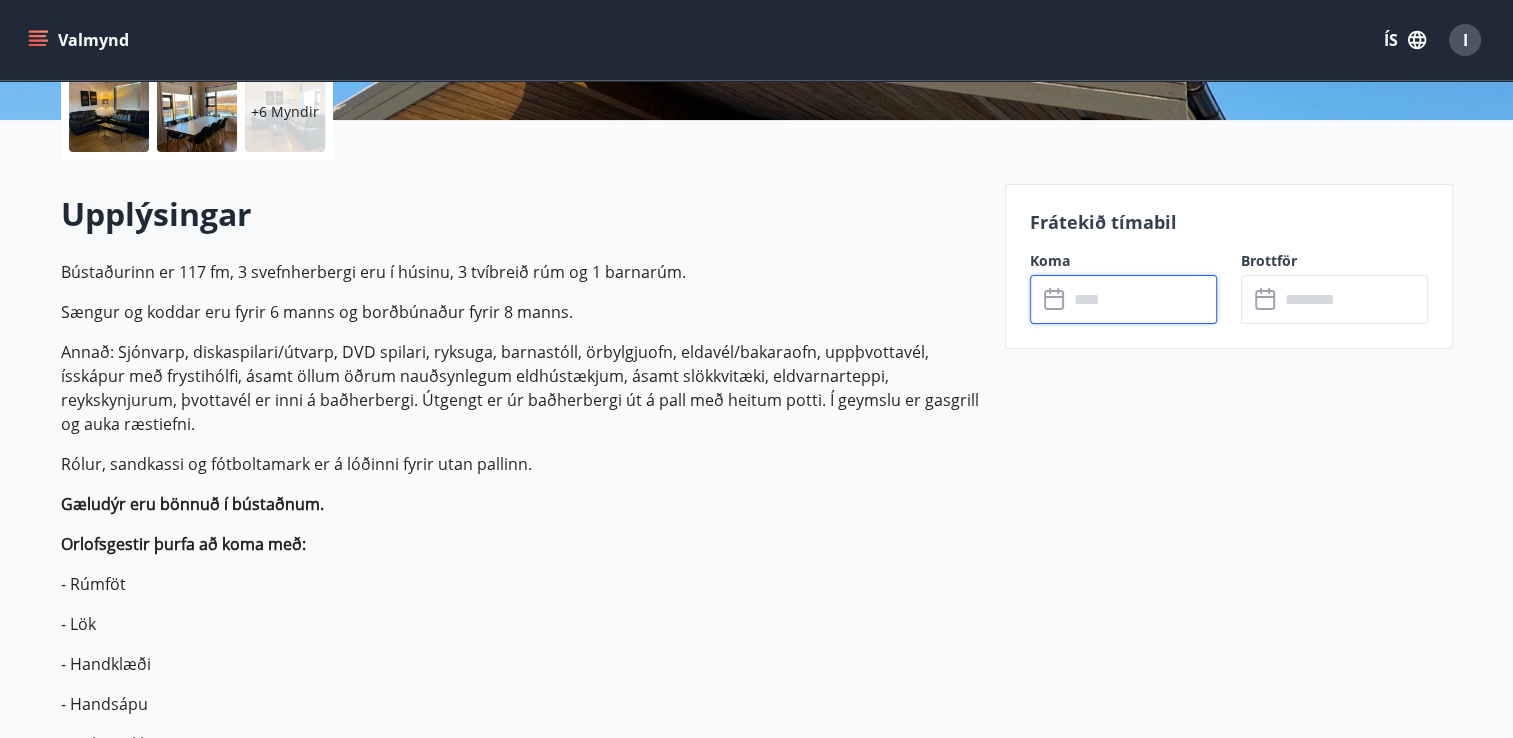 click at bounding box center [1142, 299] 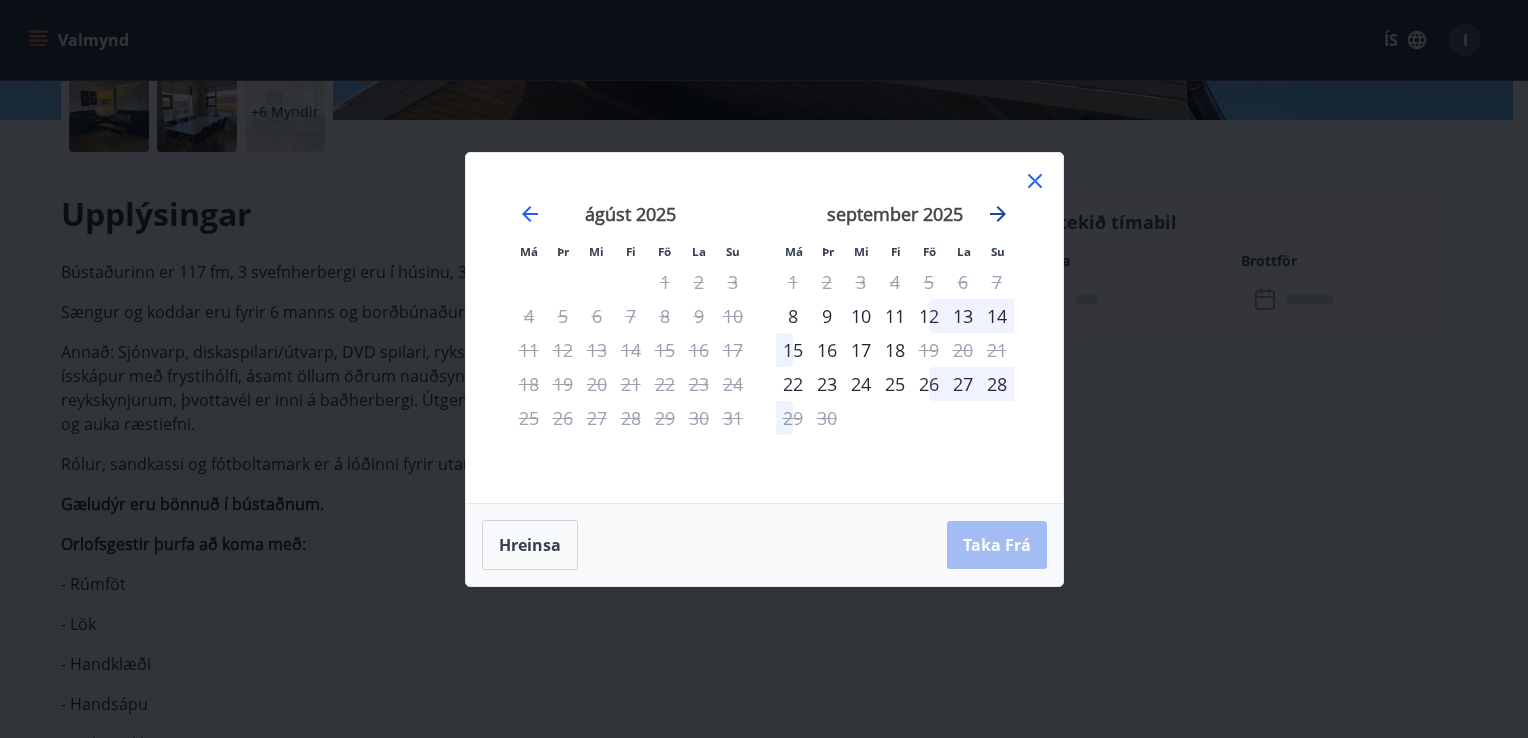 click 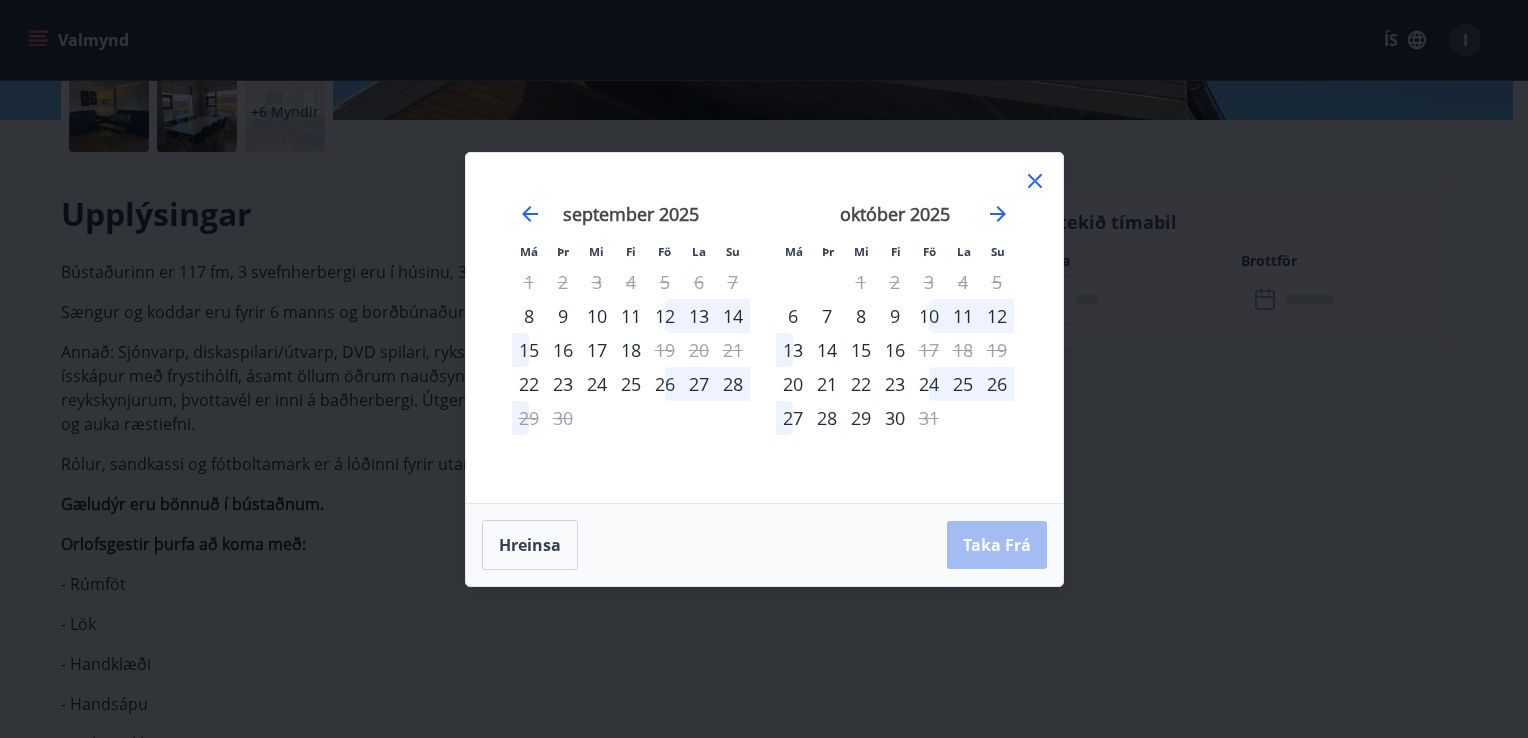 click 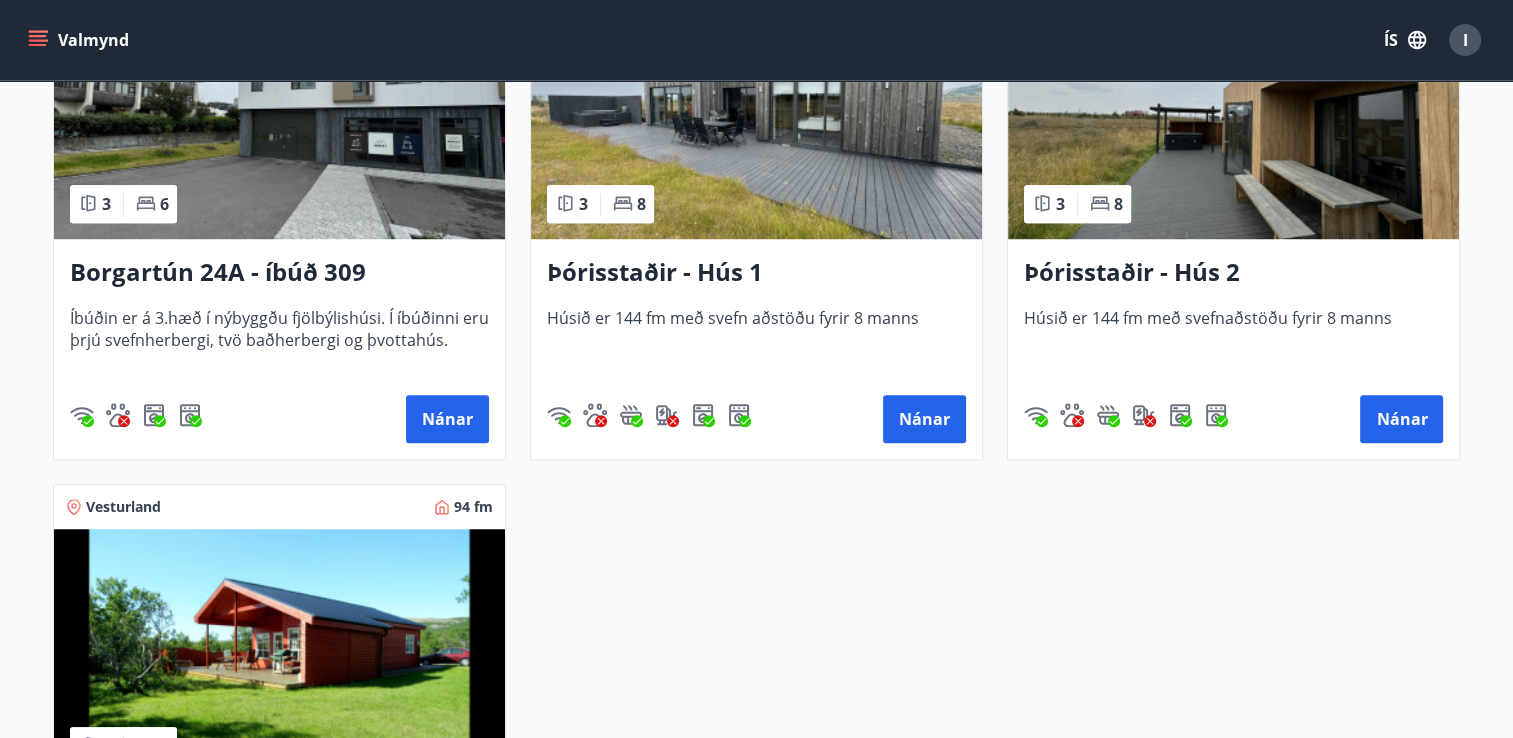 scroll, scrollTop: 1600, scrollLeft: 0, axis: vertical 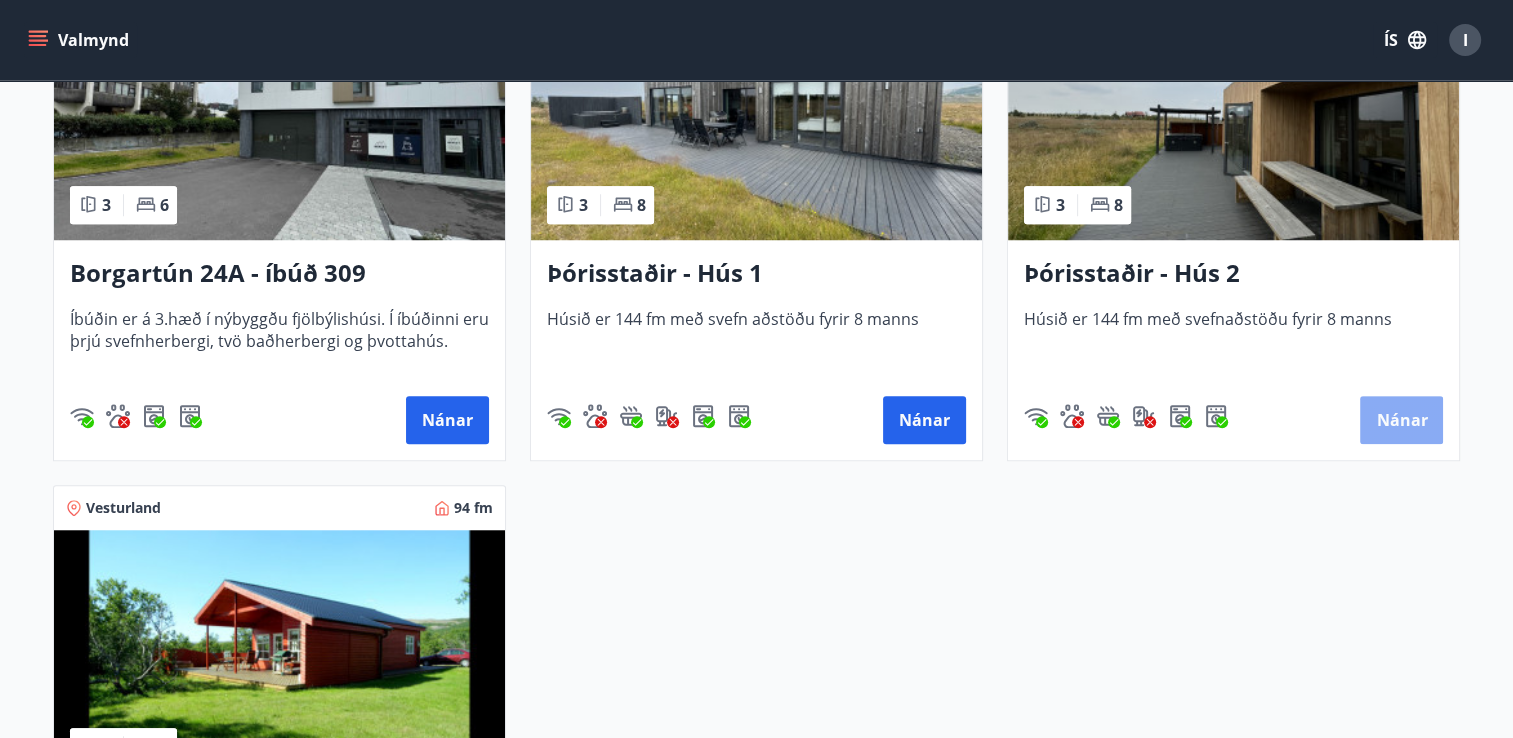 click on "Nánar" at bounding box center (1401, 420) 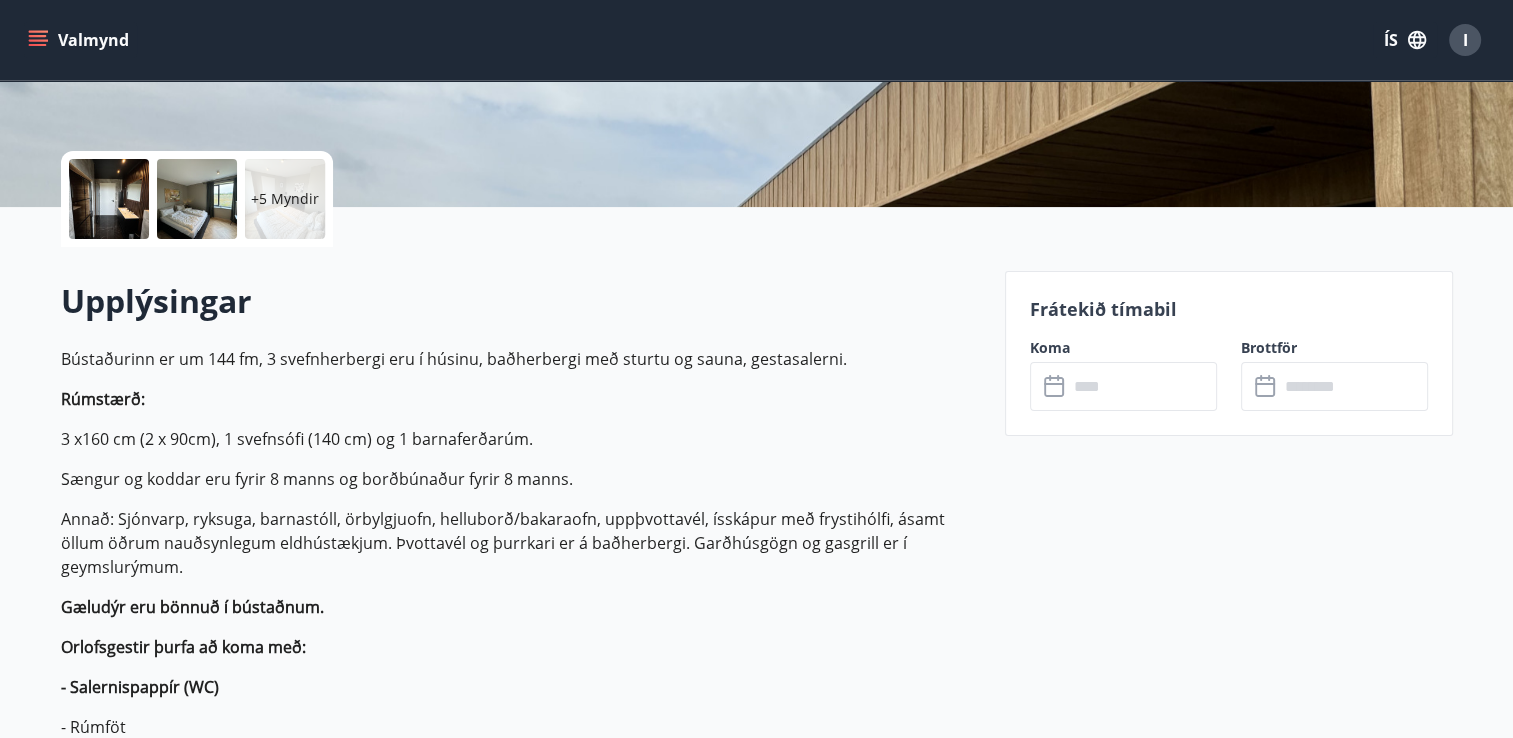 scroll, scrollTop: 400, scrollLeft: 0, axis: vertical 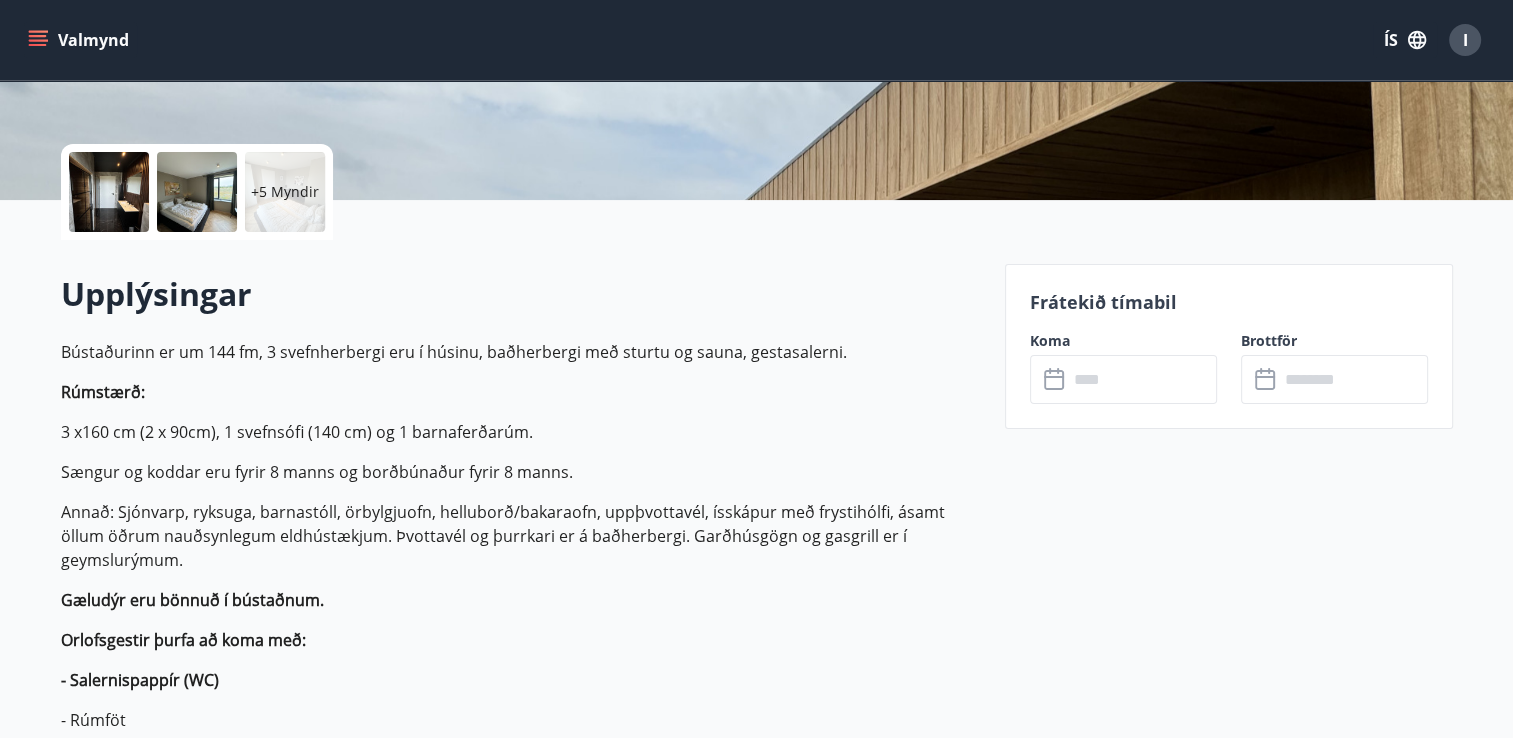 click at bounding box center [1142, 379] 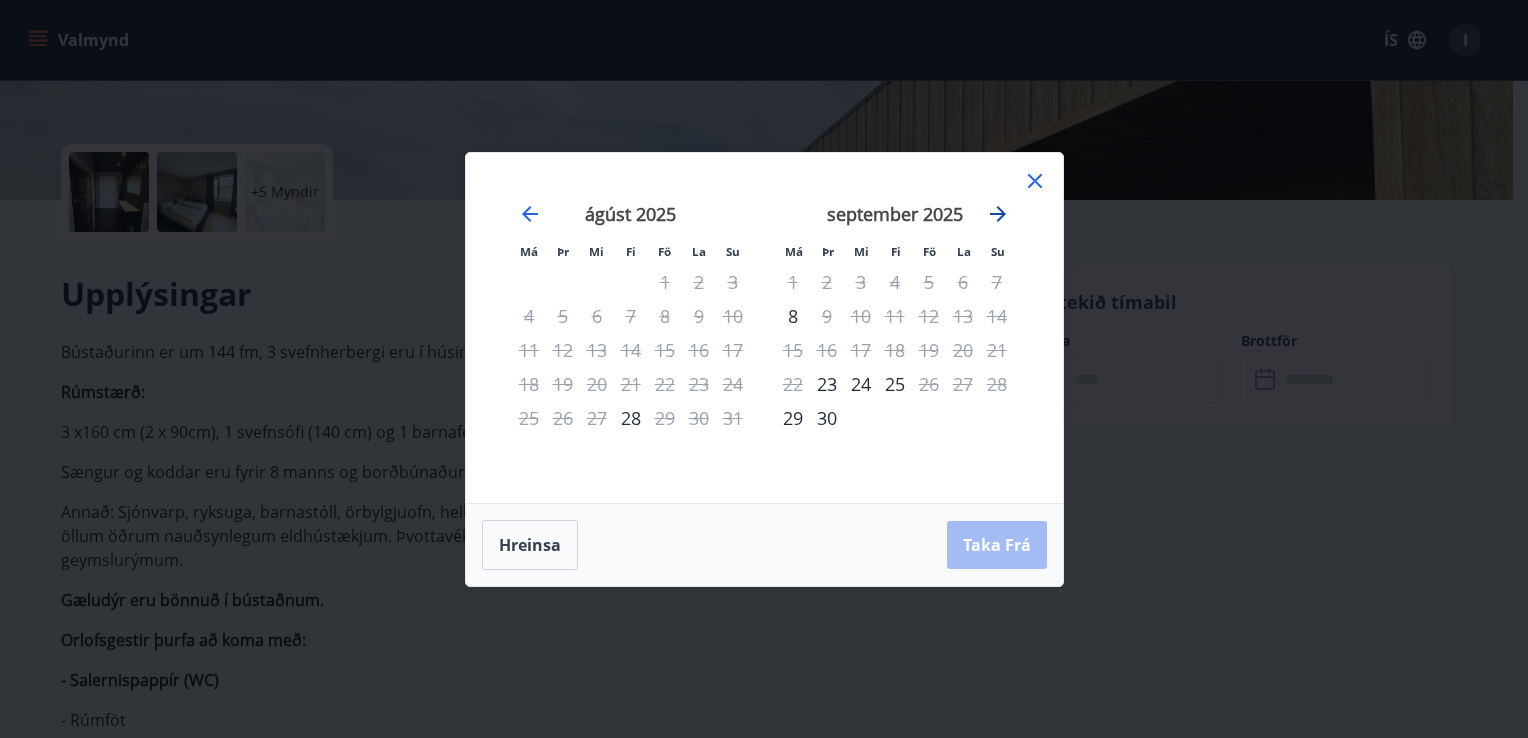 click 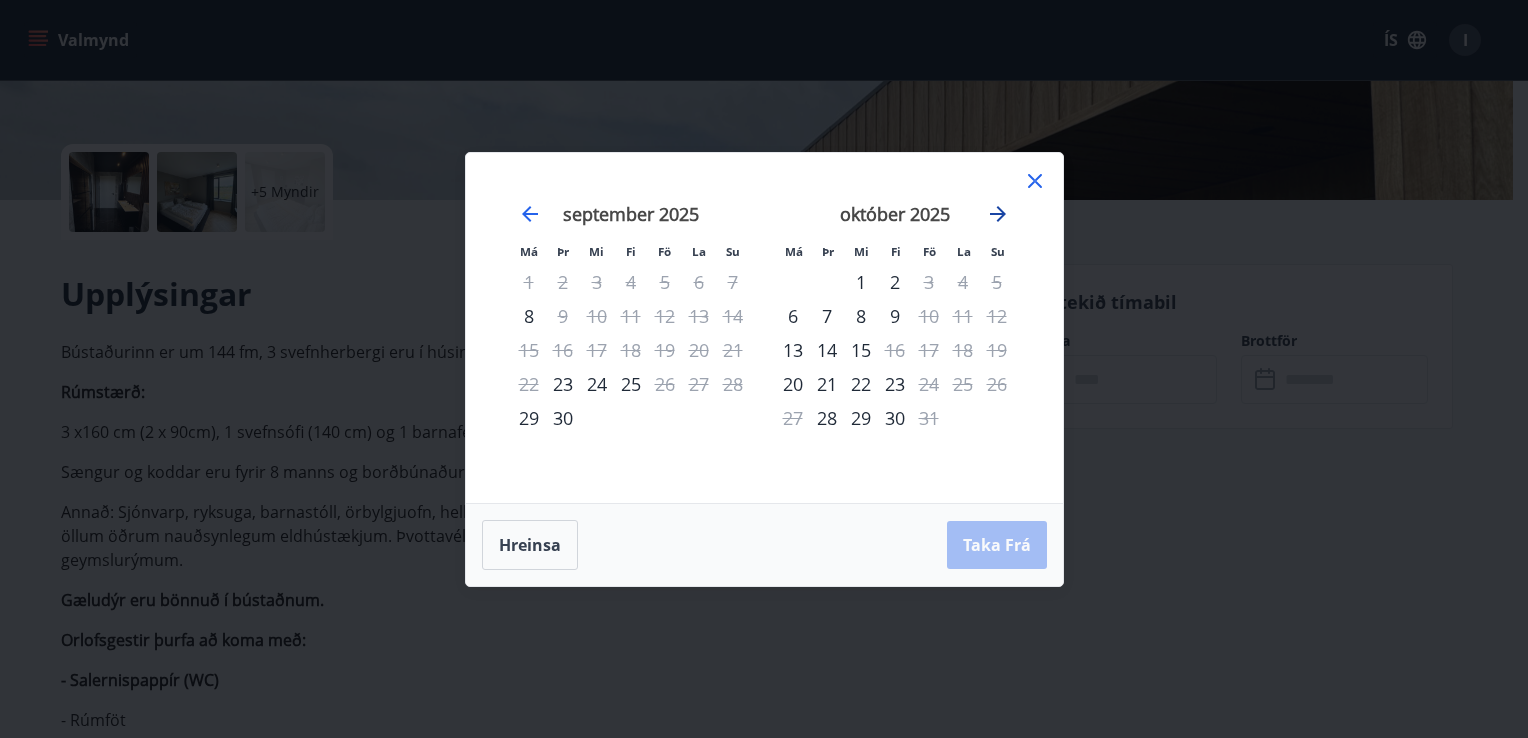 click 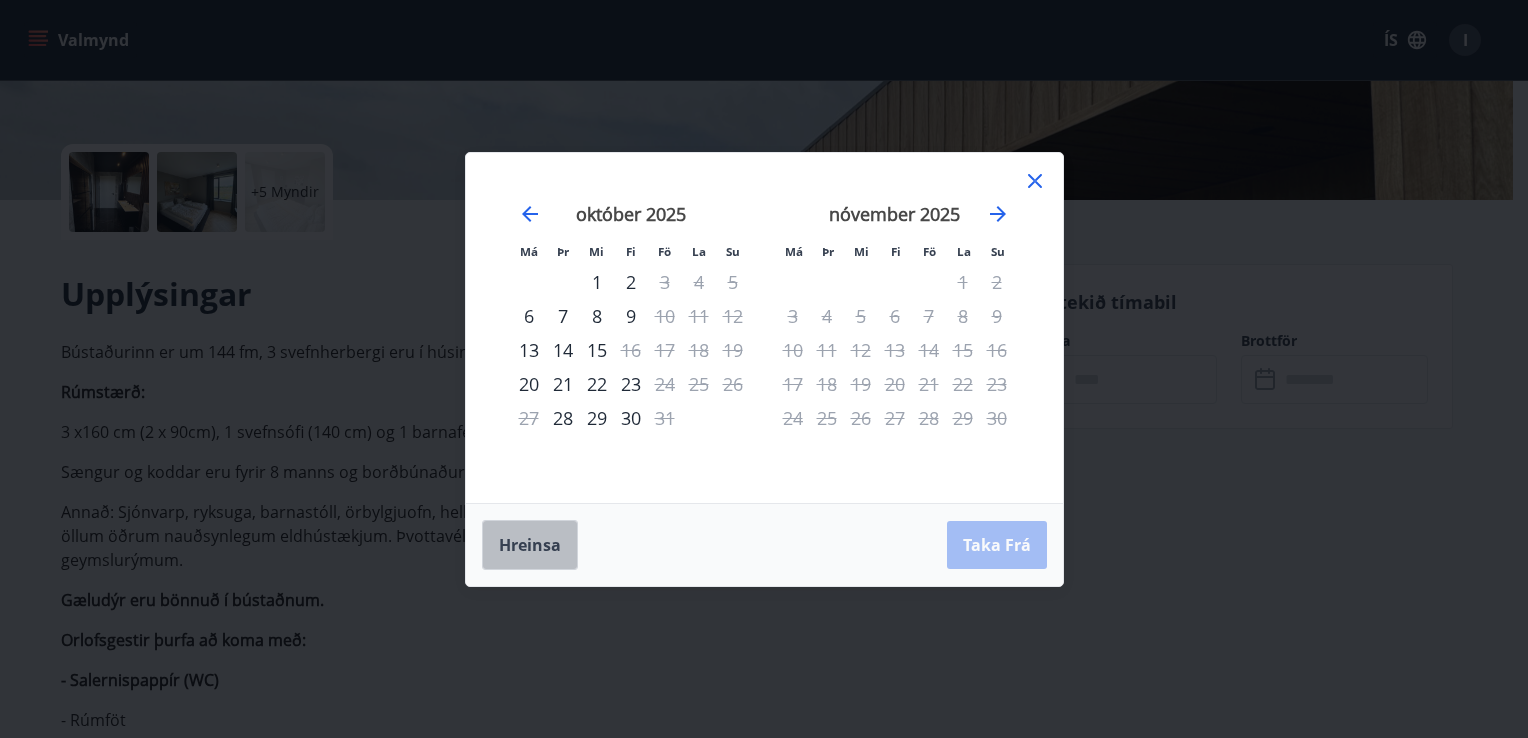 click on "Hreinsa" at bounding box center (530, 545) 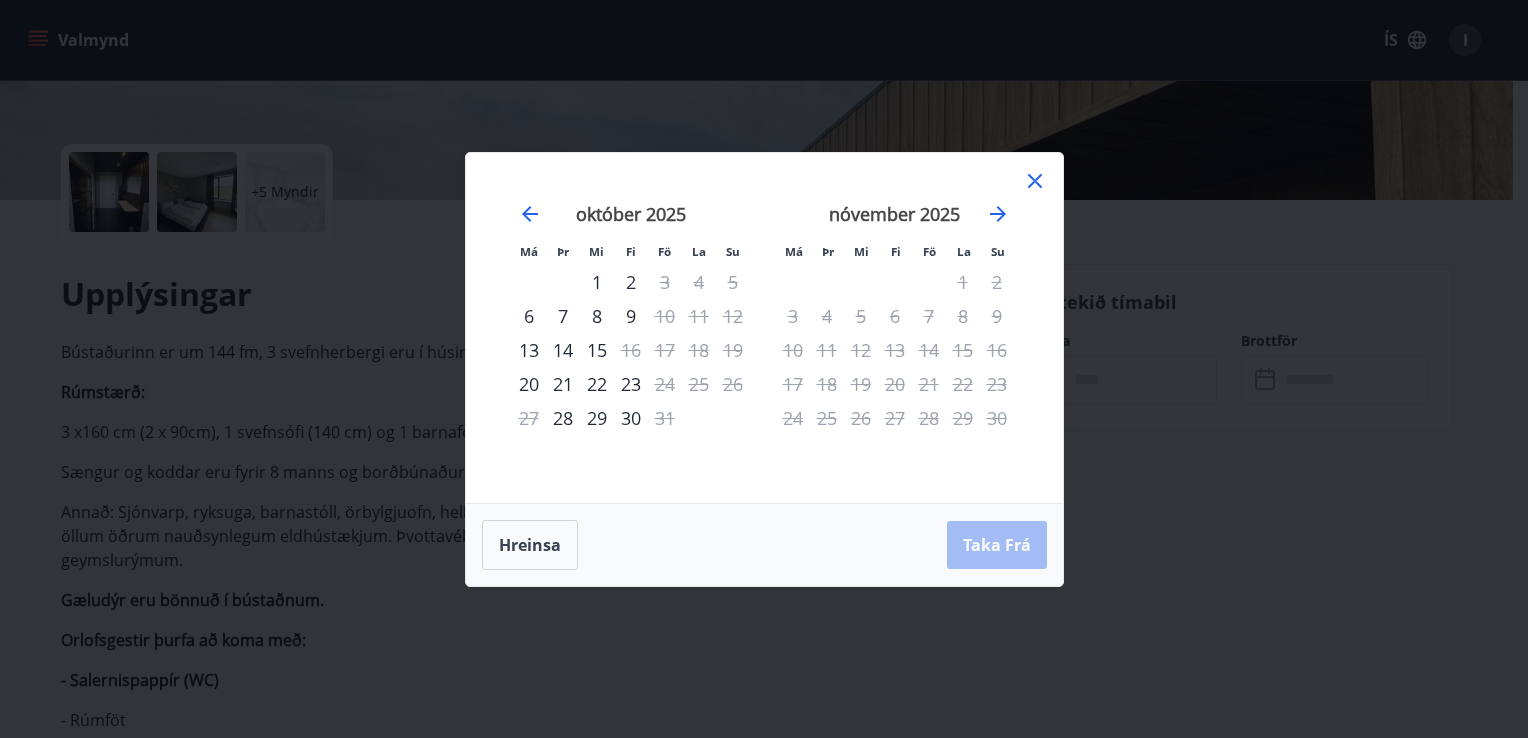 click 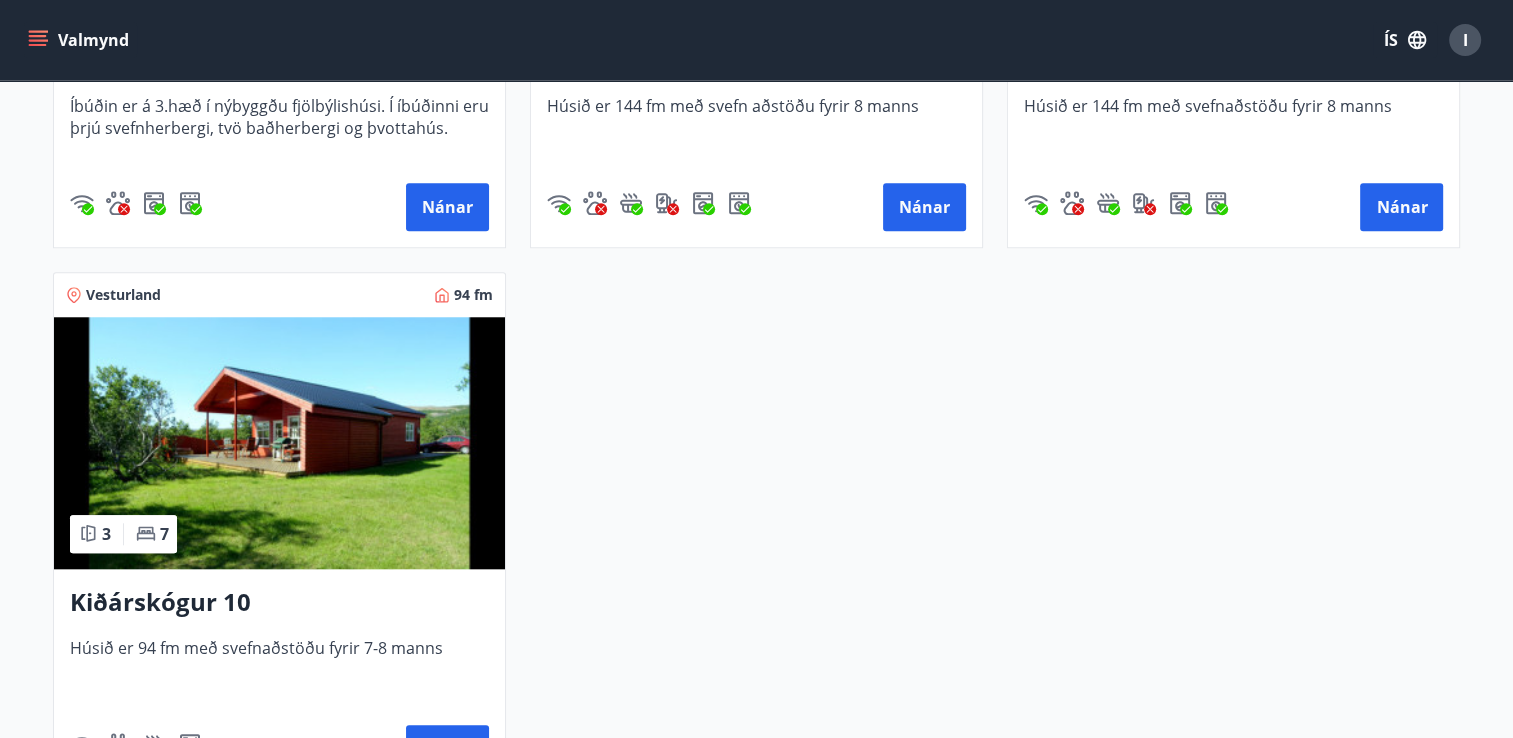 scroll, scrollTop: 1936, scrollLeft: 0, axis: vertical 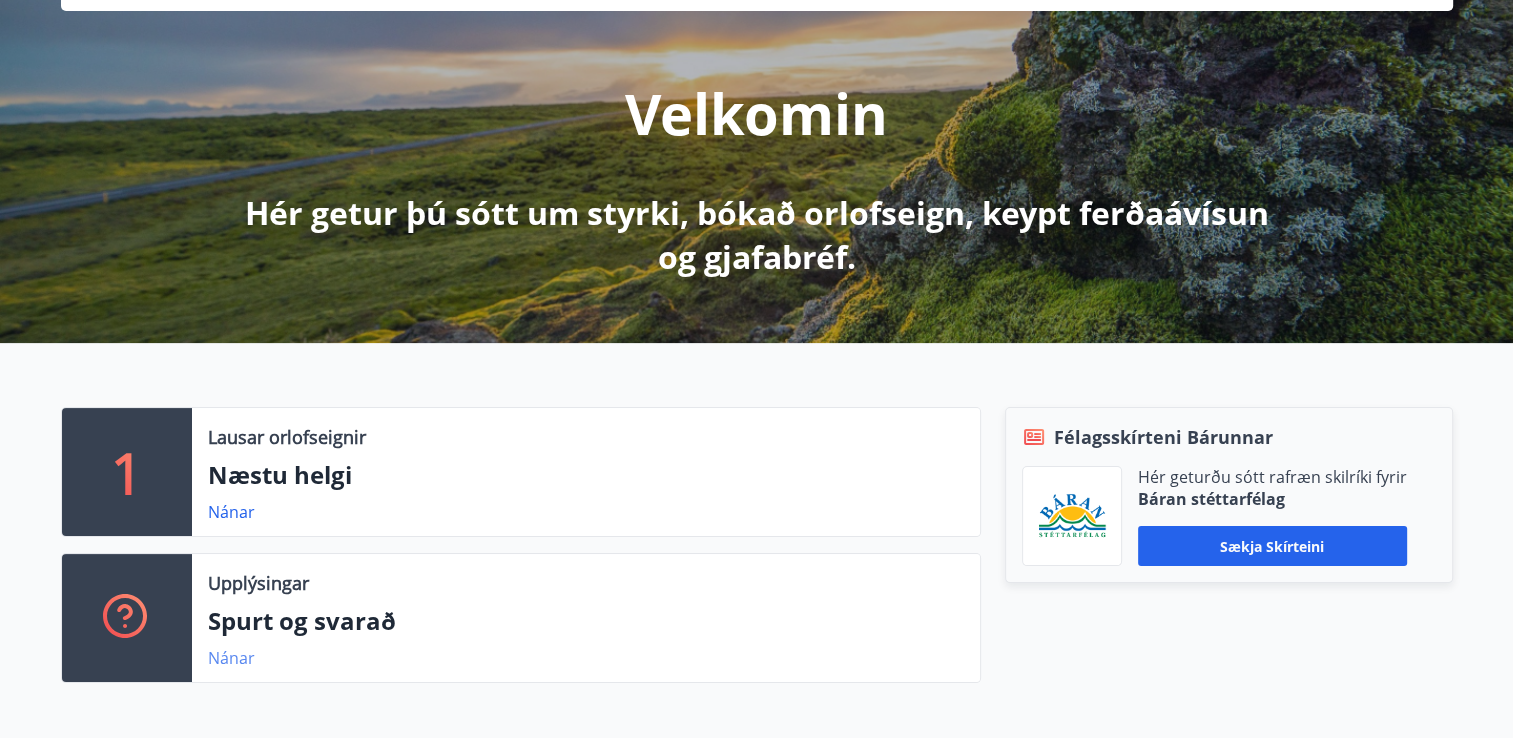 click on "Nánar" at bounding box center (231, 658) 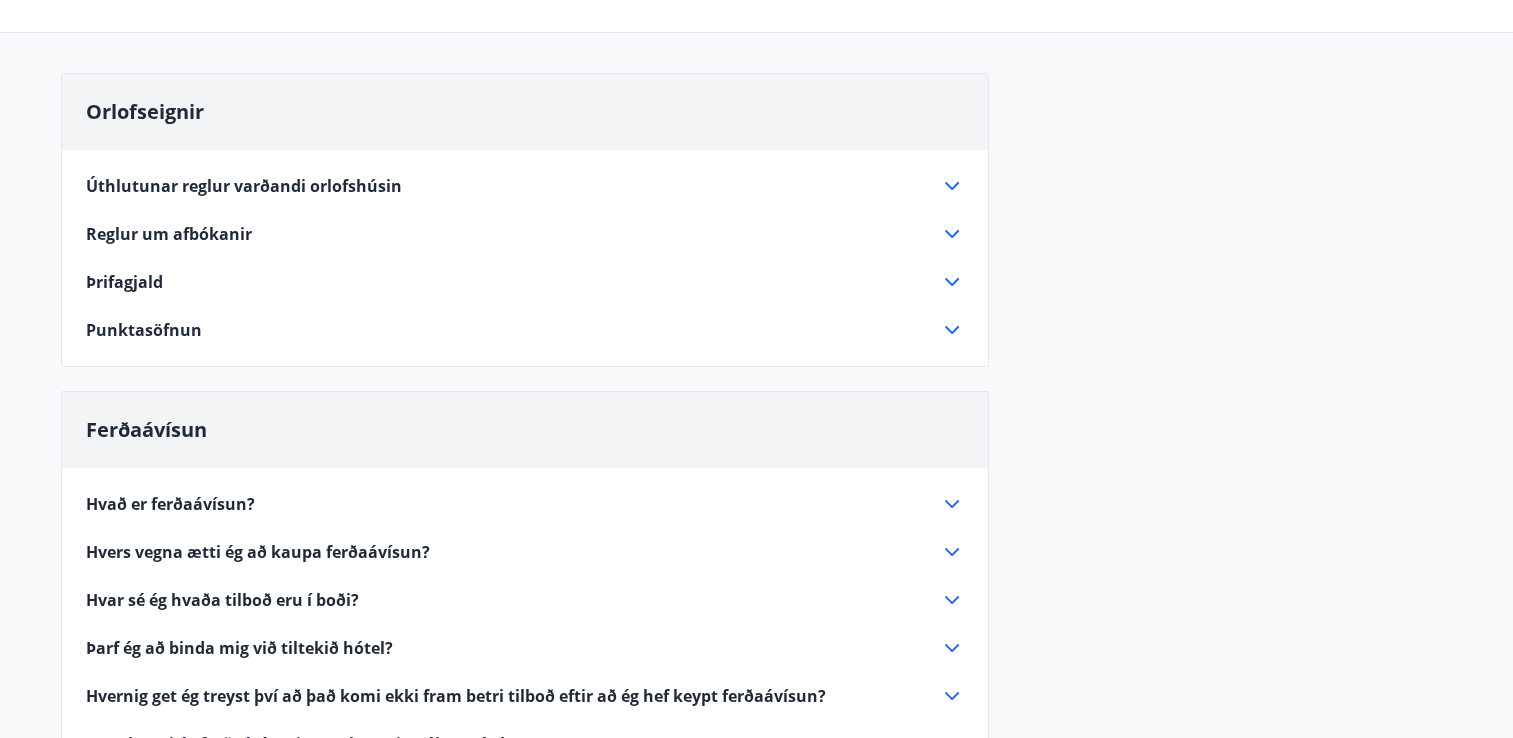 scroll, scrollTop: 160, scrollLeft: 0, axis: vertical 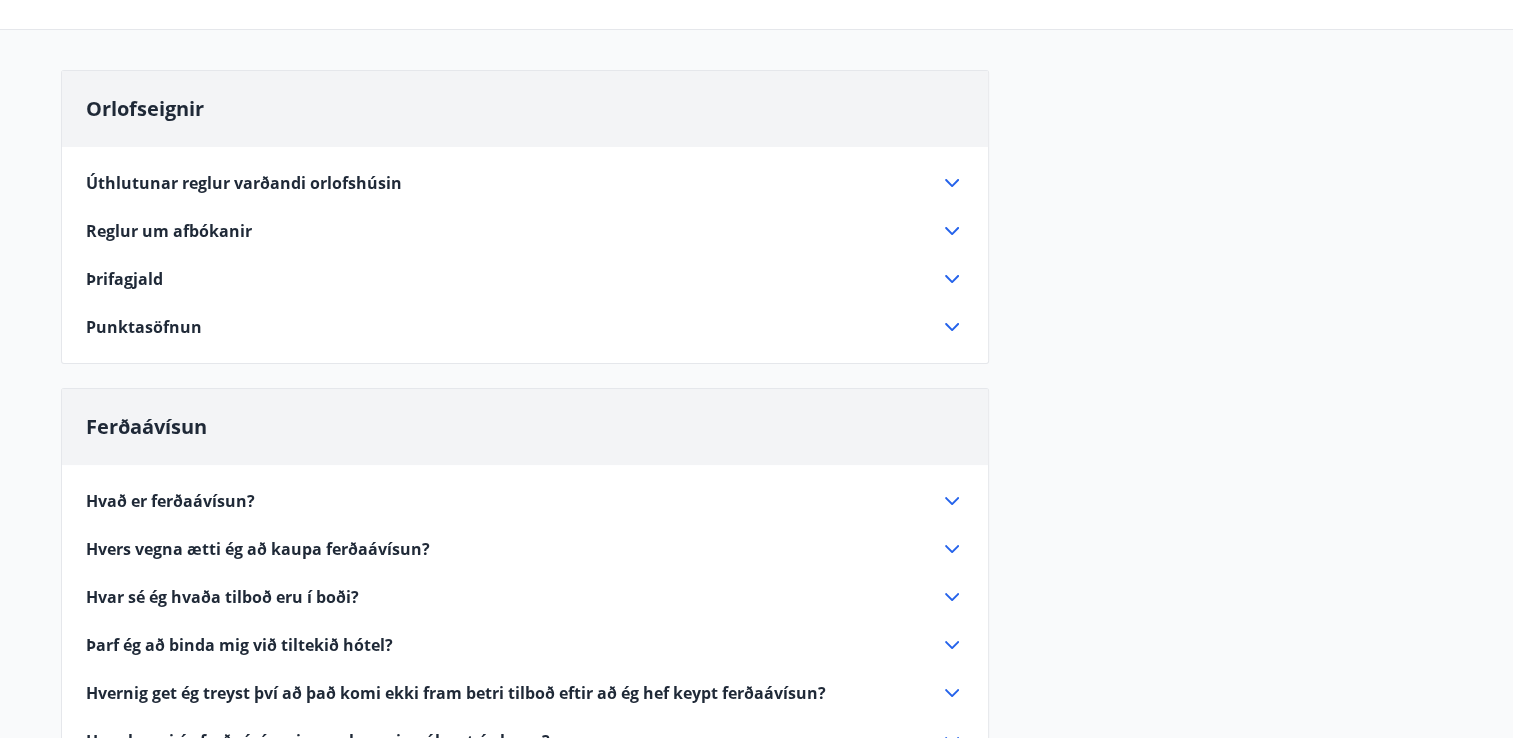 click 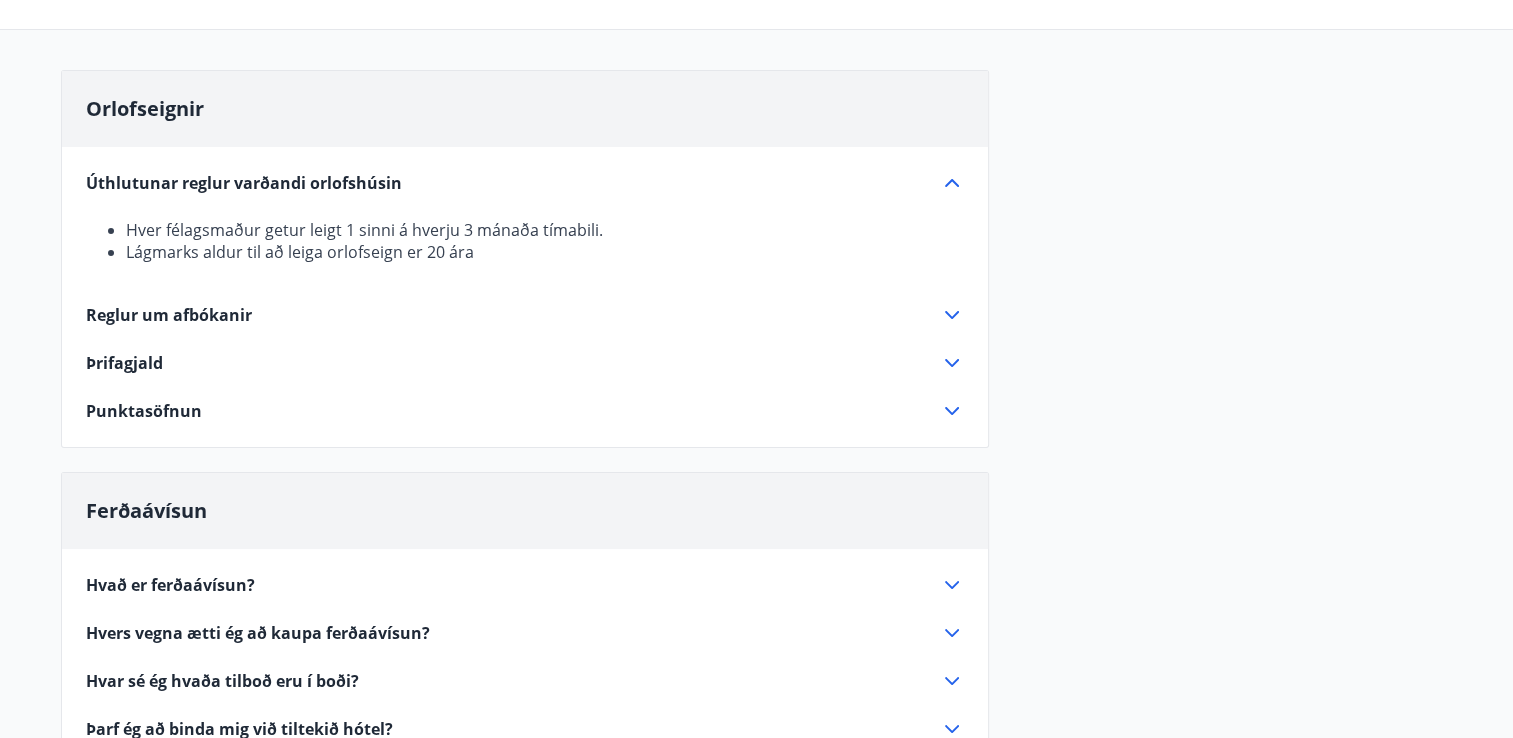 click 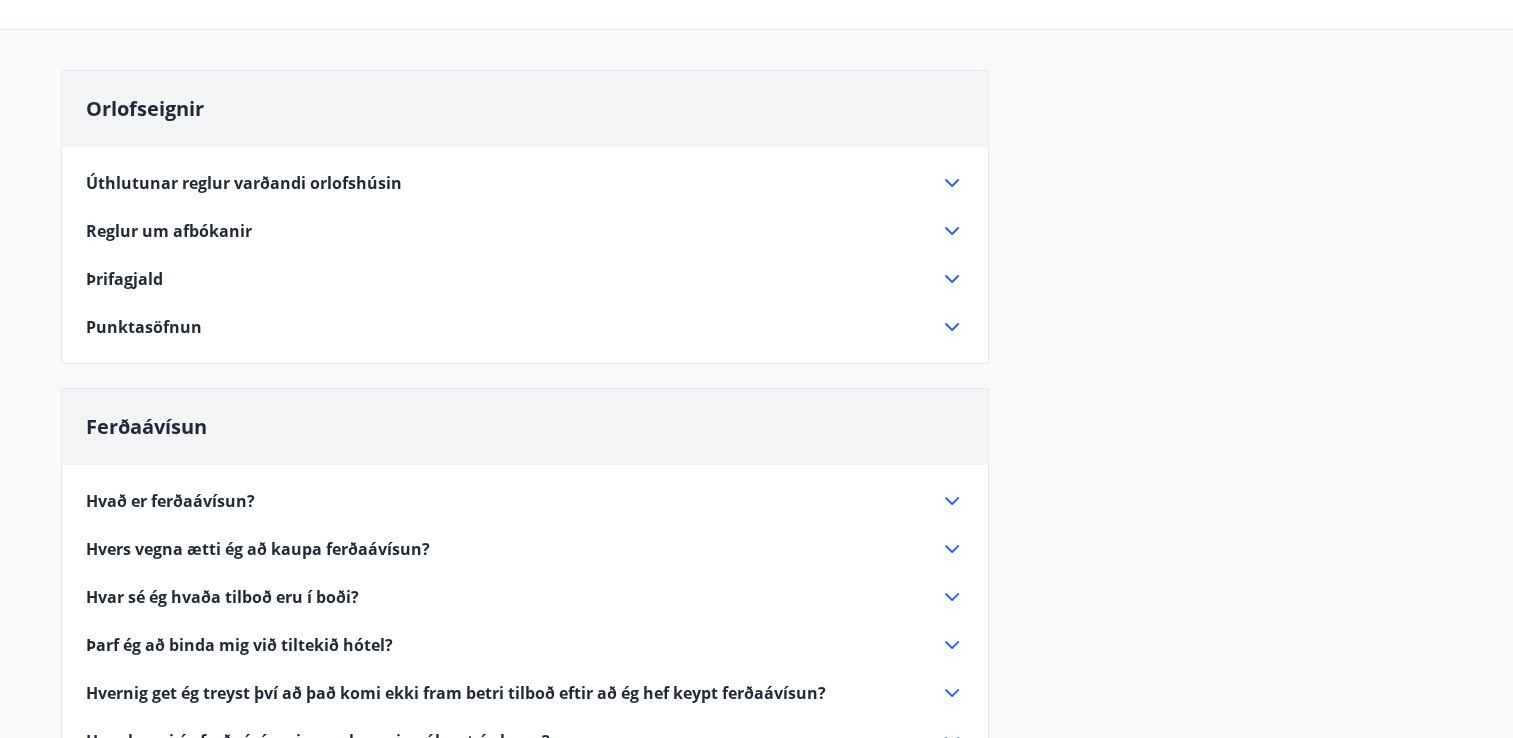 click 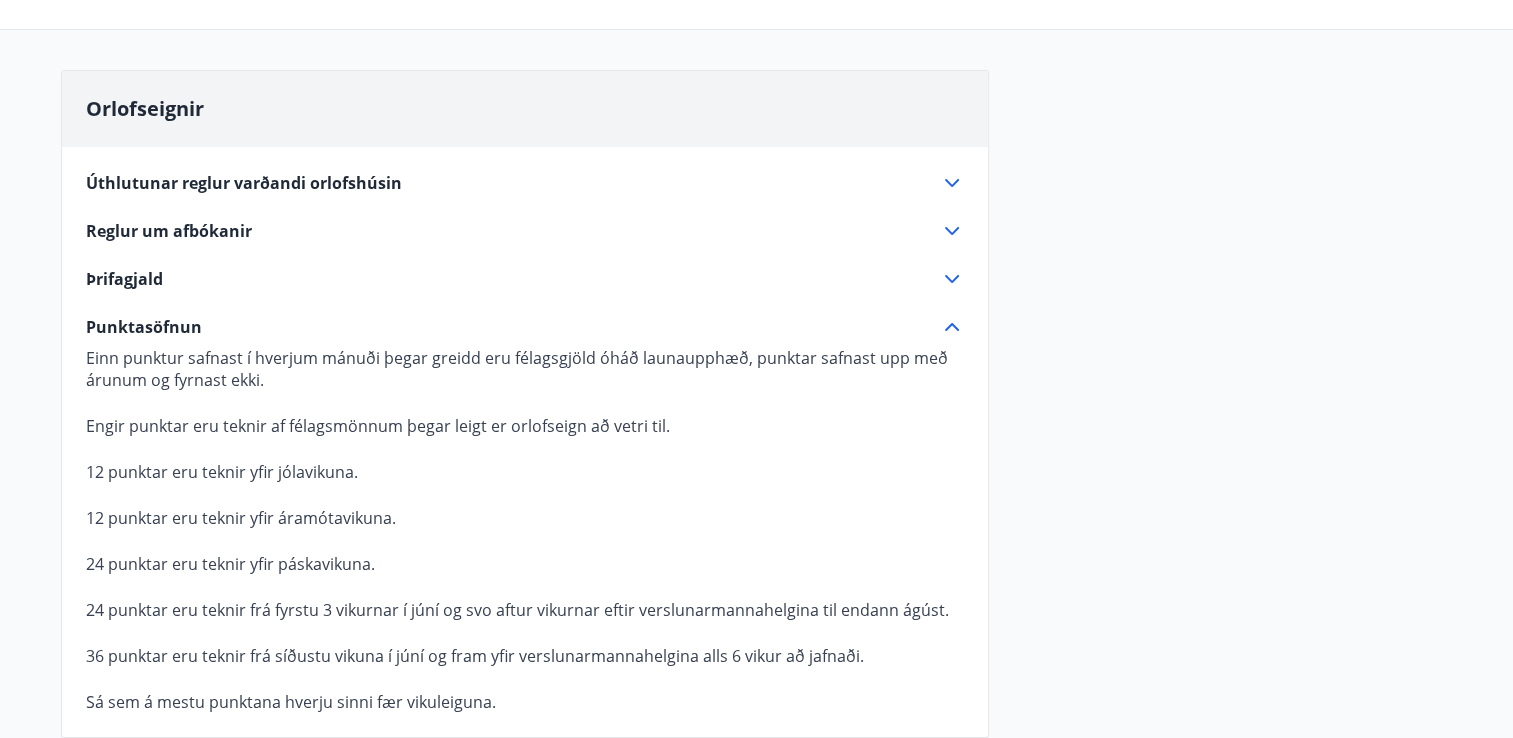click on "Punktasöfnun" at bounding box center (513, 327) 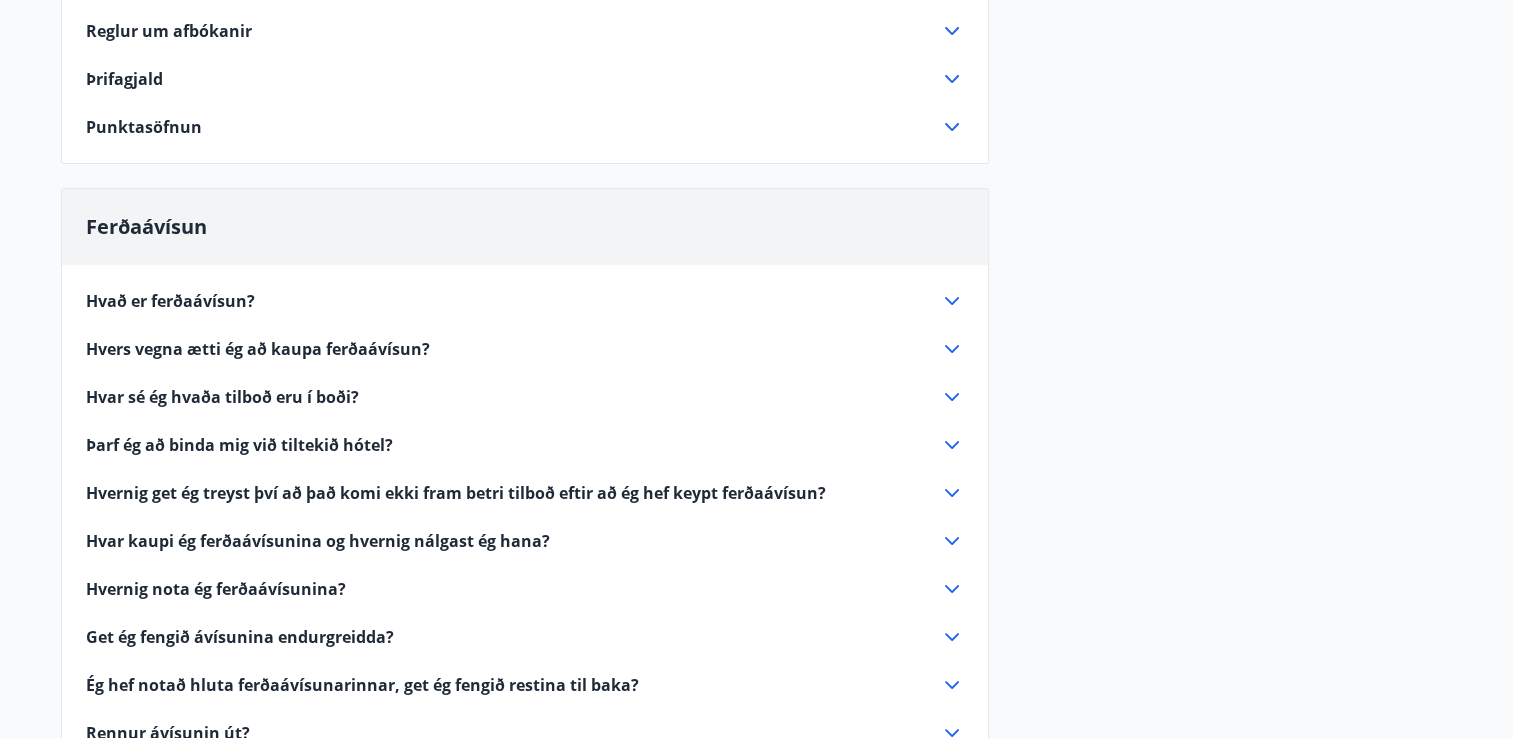 scroll, scrollTop: 400, scrollLeft: 0, axis: vertical 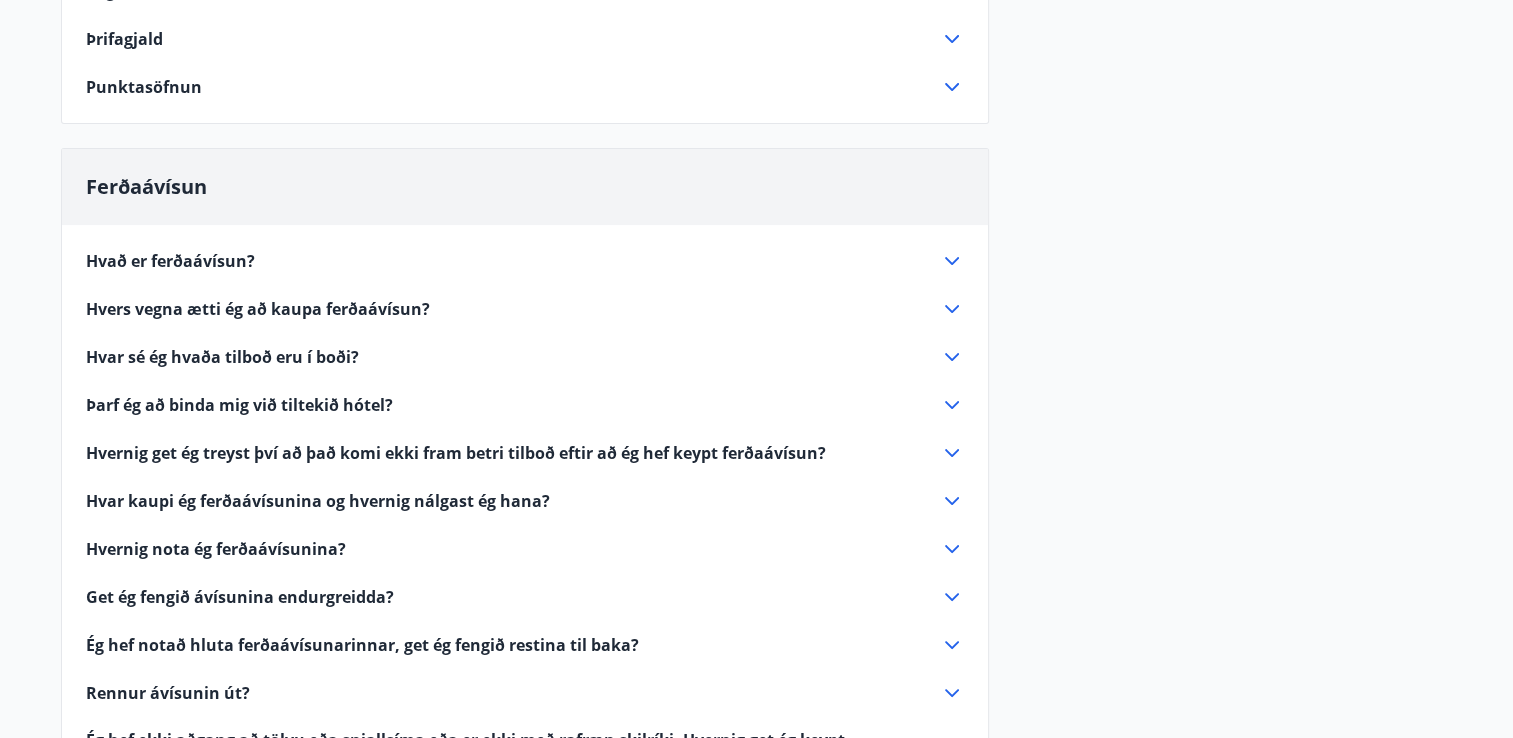 click 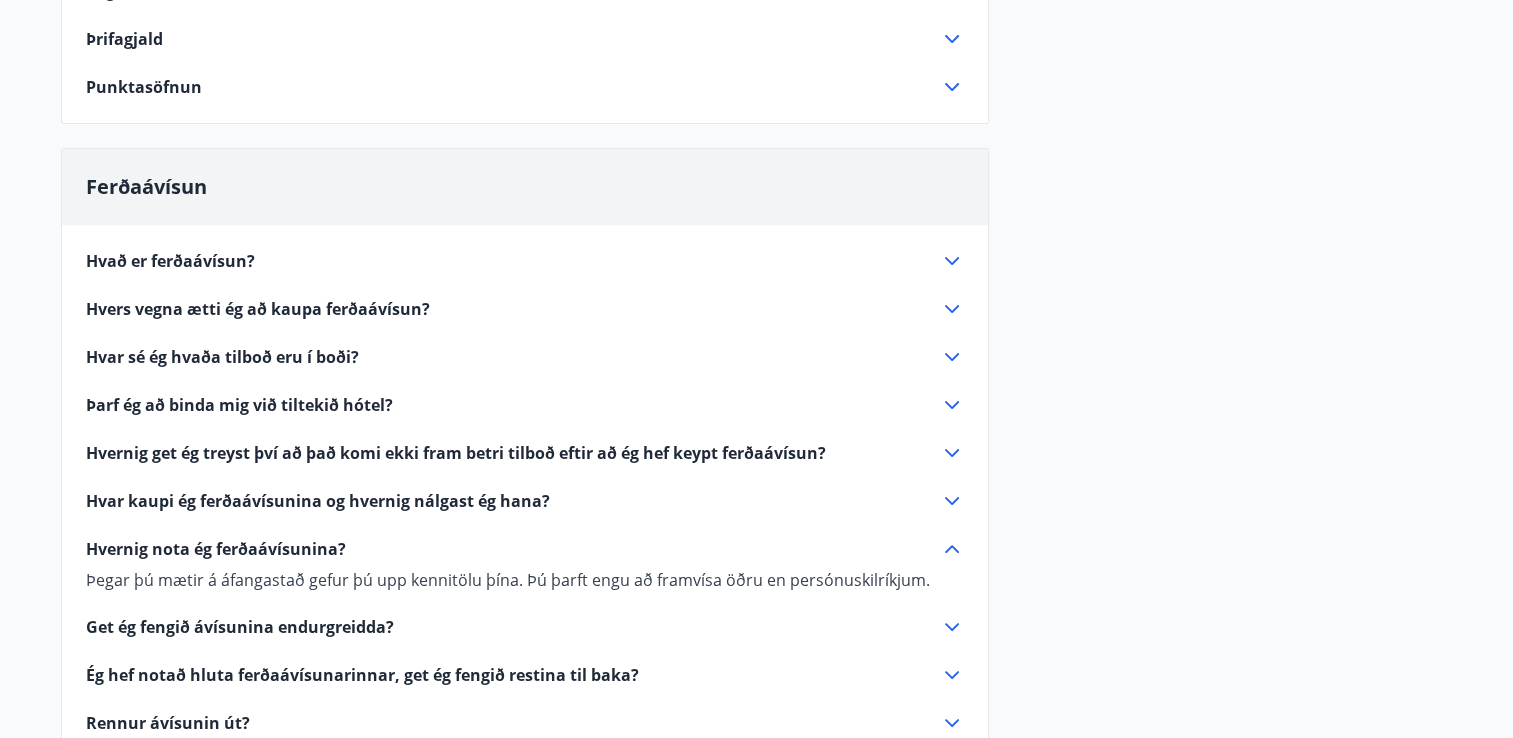 click 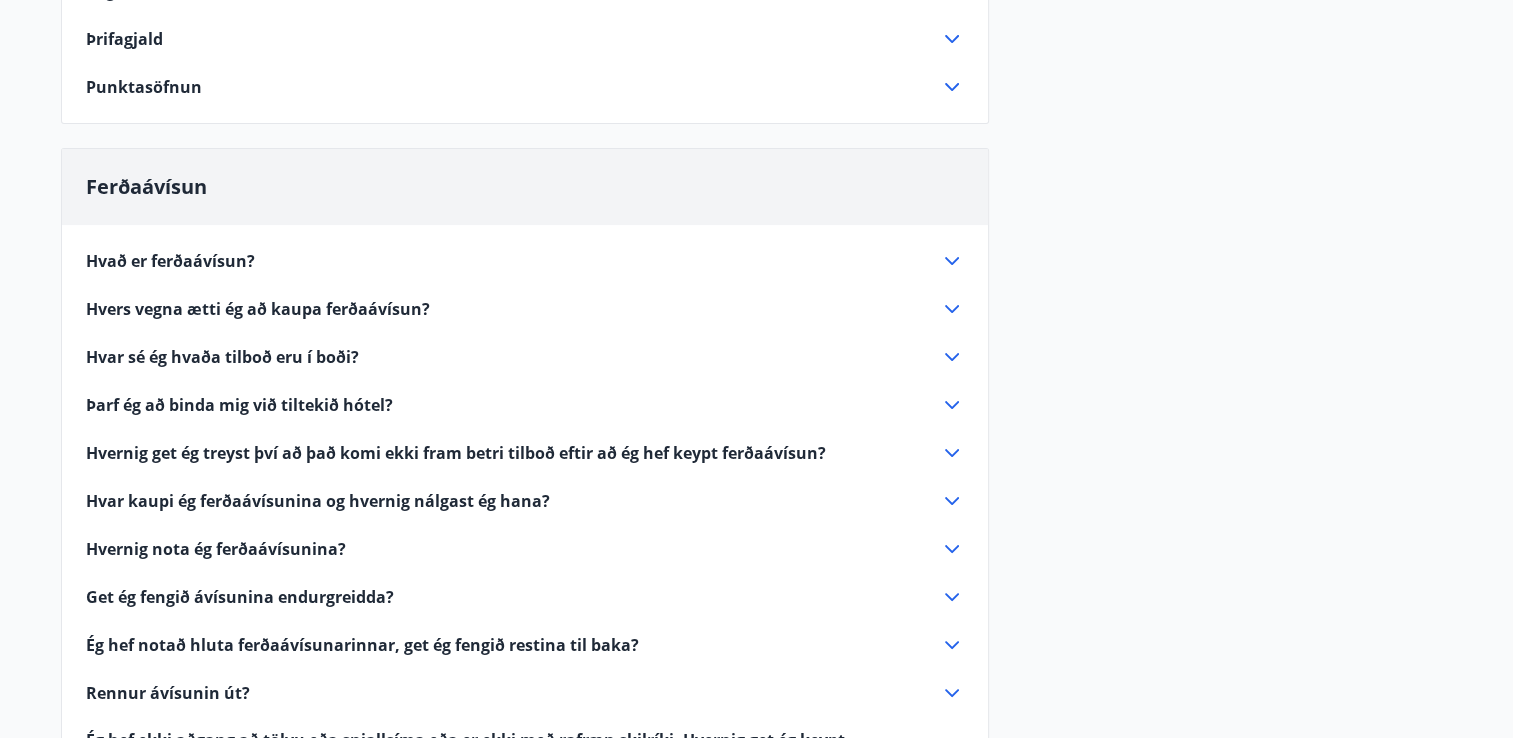 click 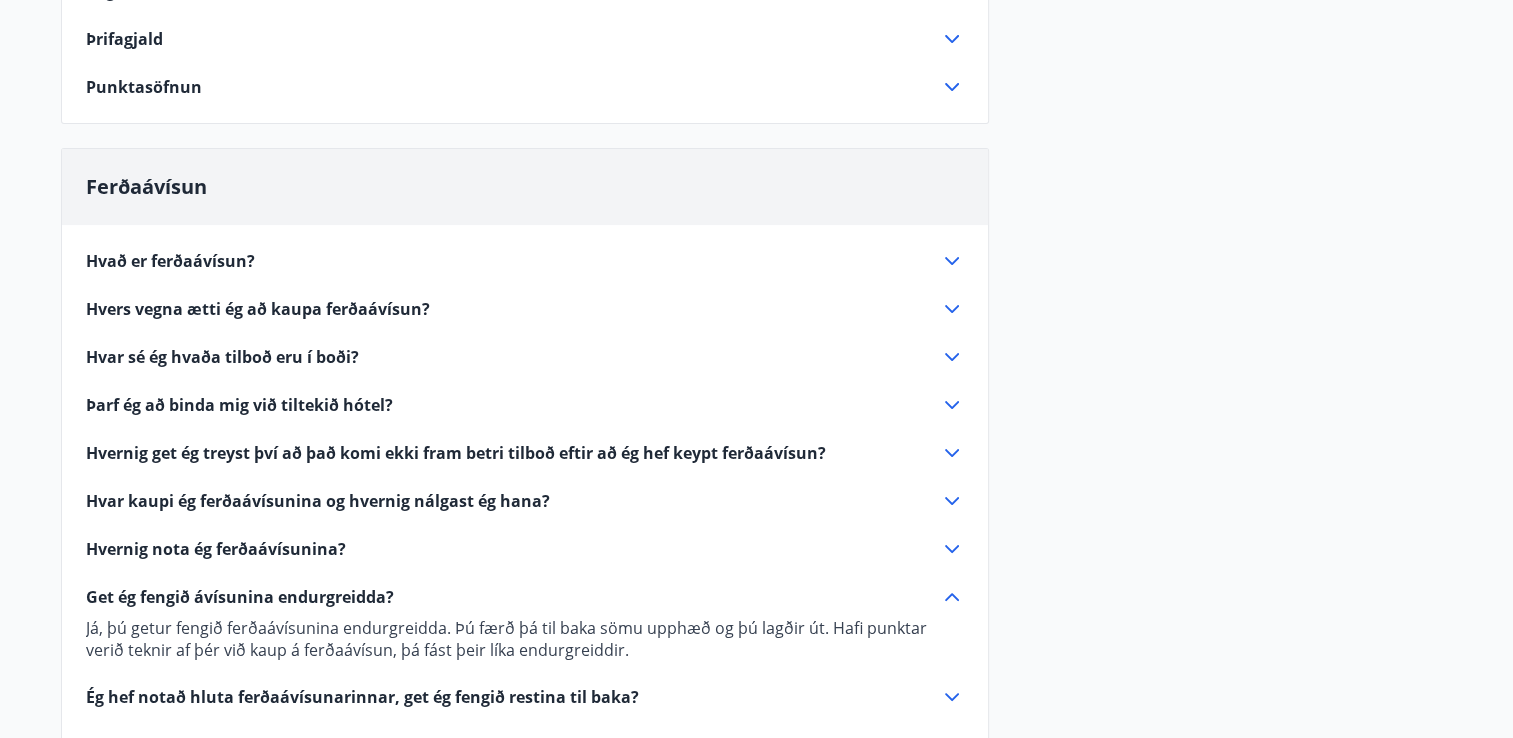 click 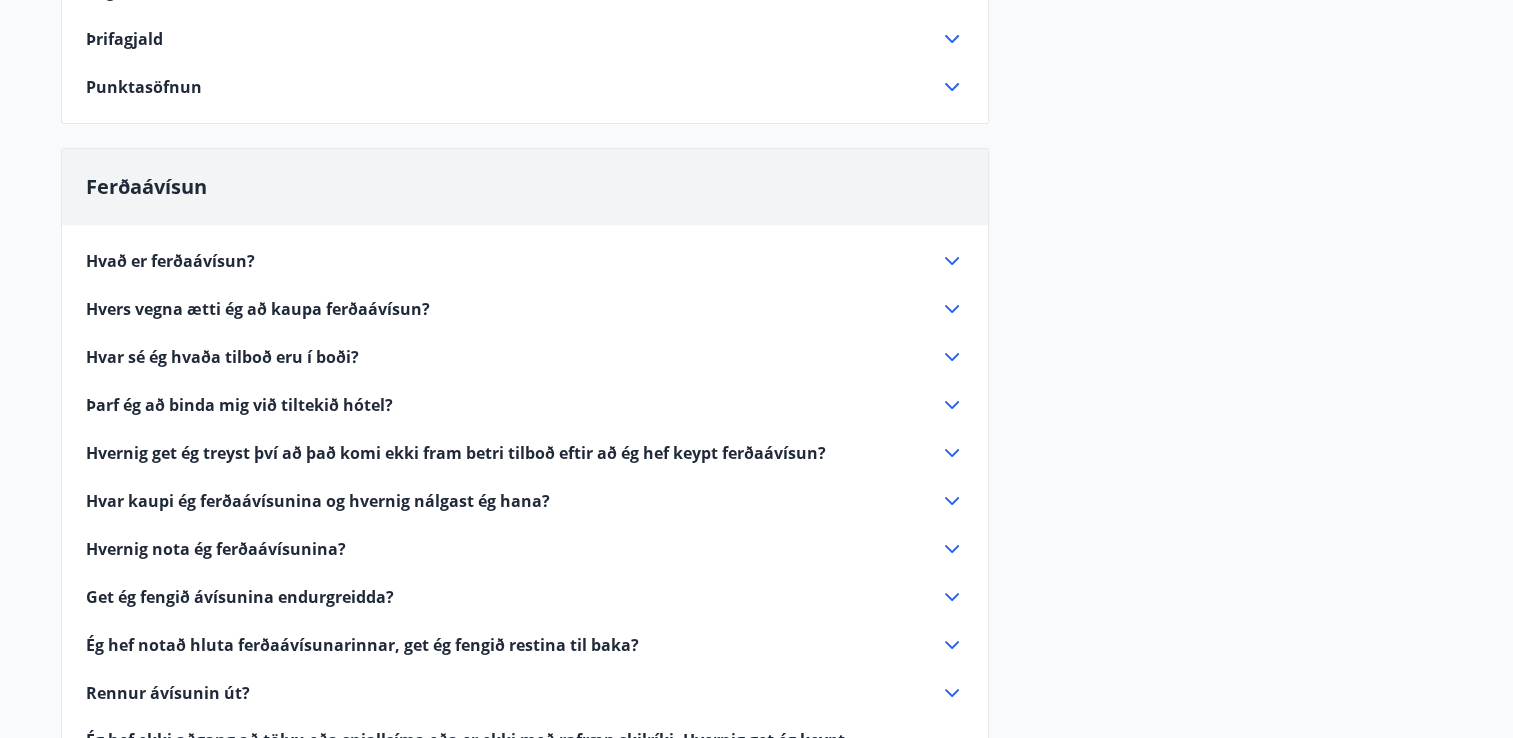 click 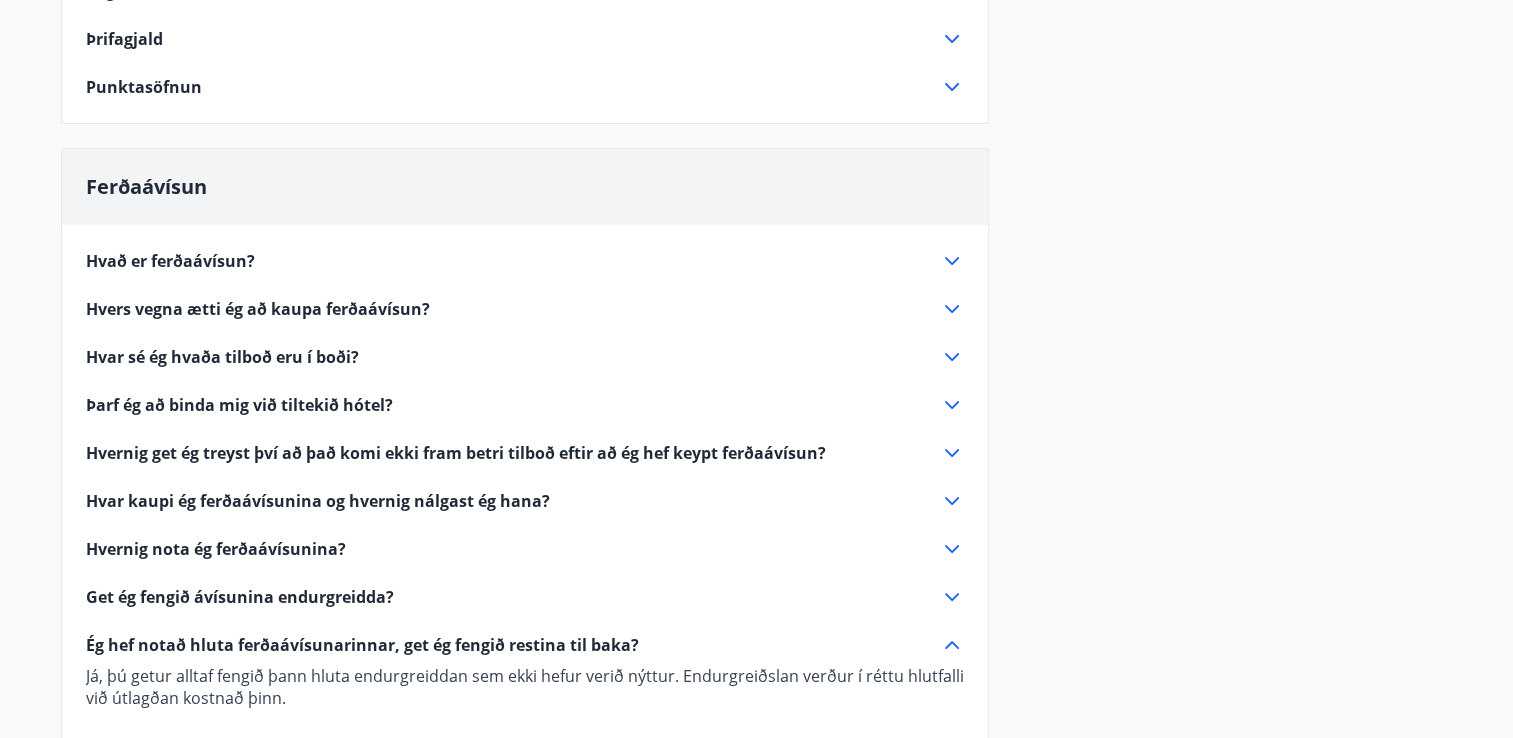 click 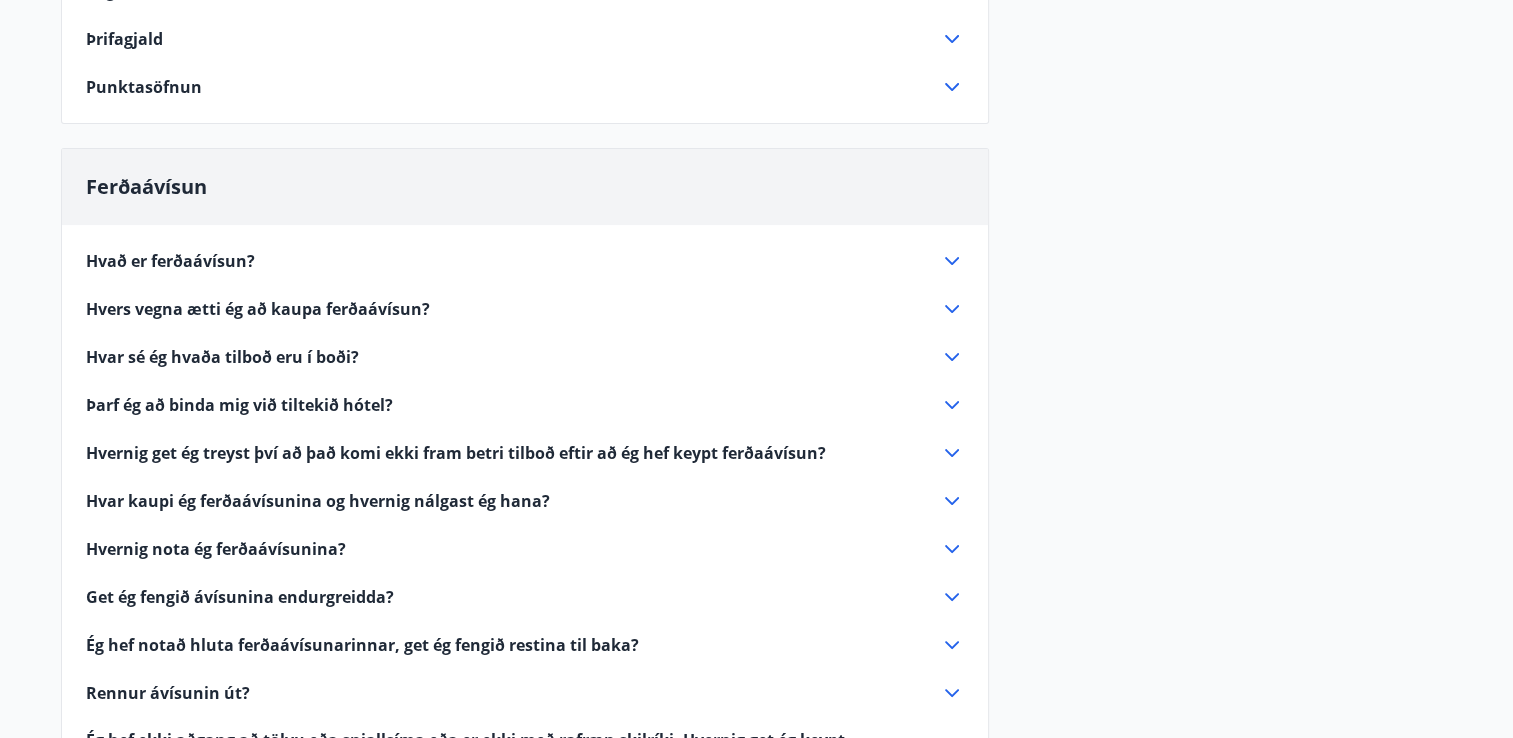 click 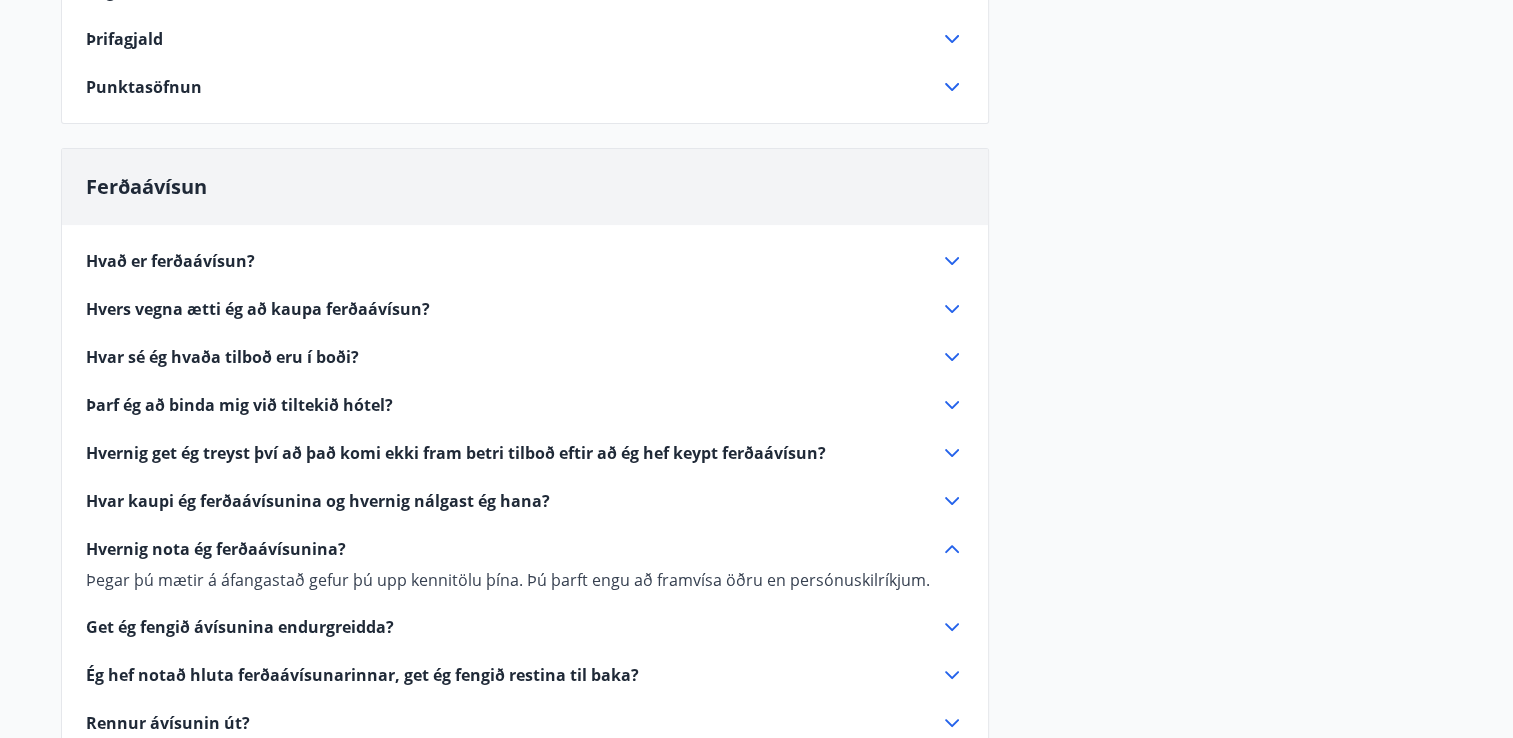 click 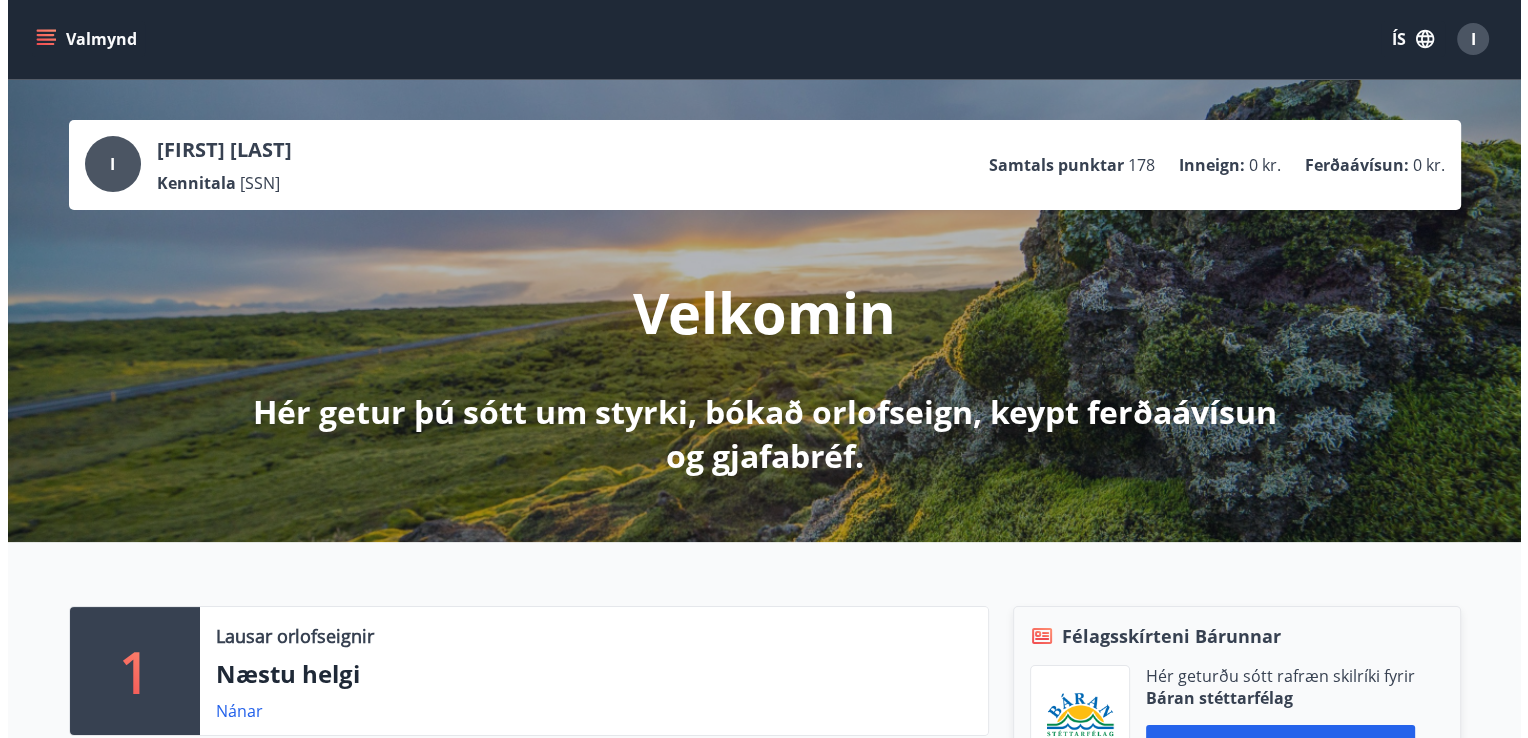 scroll, scrollTop: 0, scrollLeft: 0, axis: both 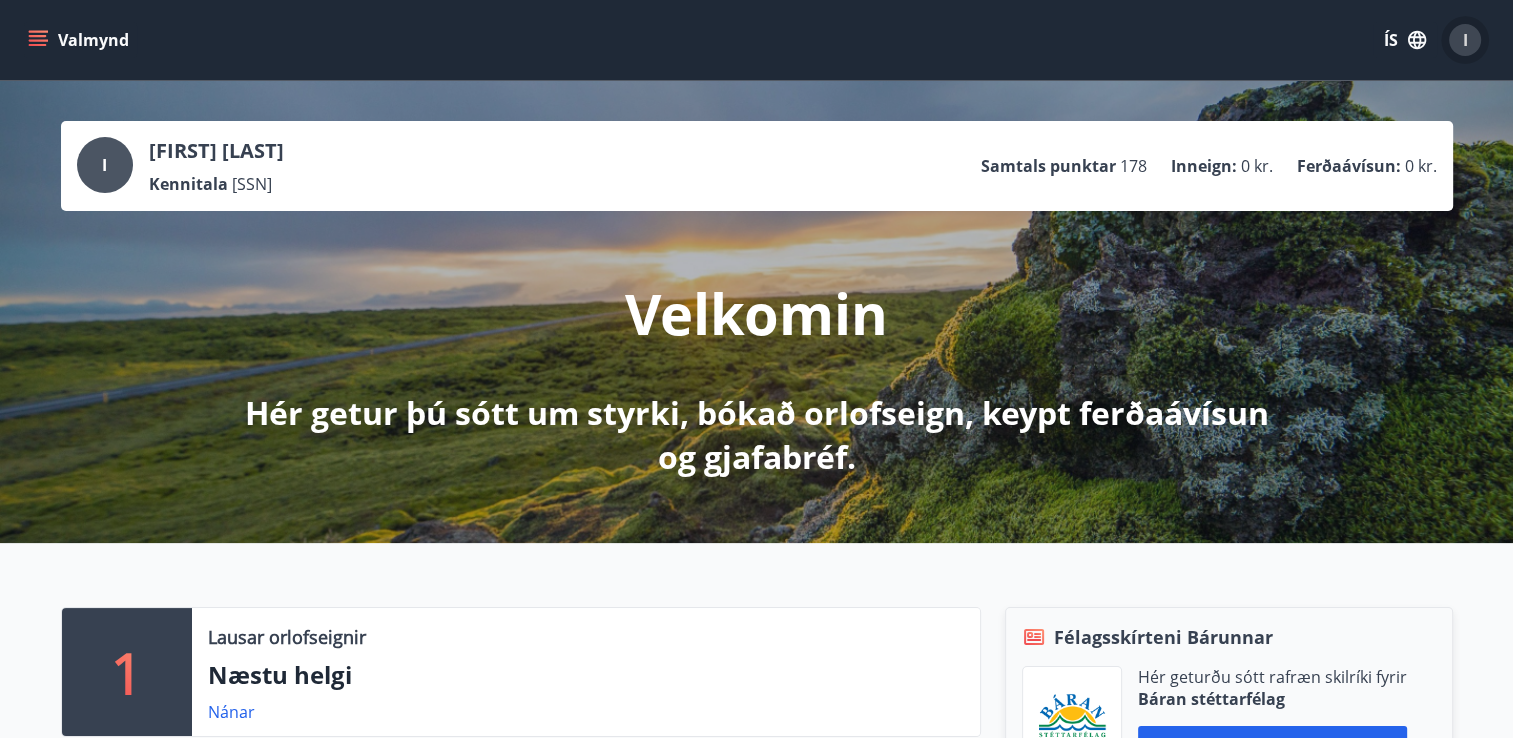 click on "I" at bounding box center (1465, 40) 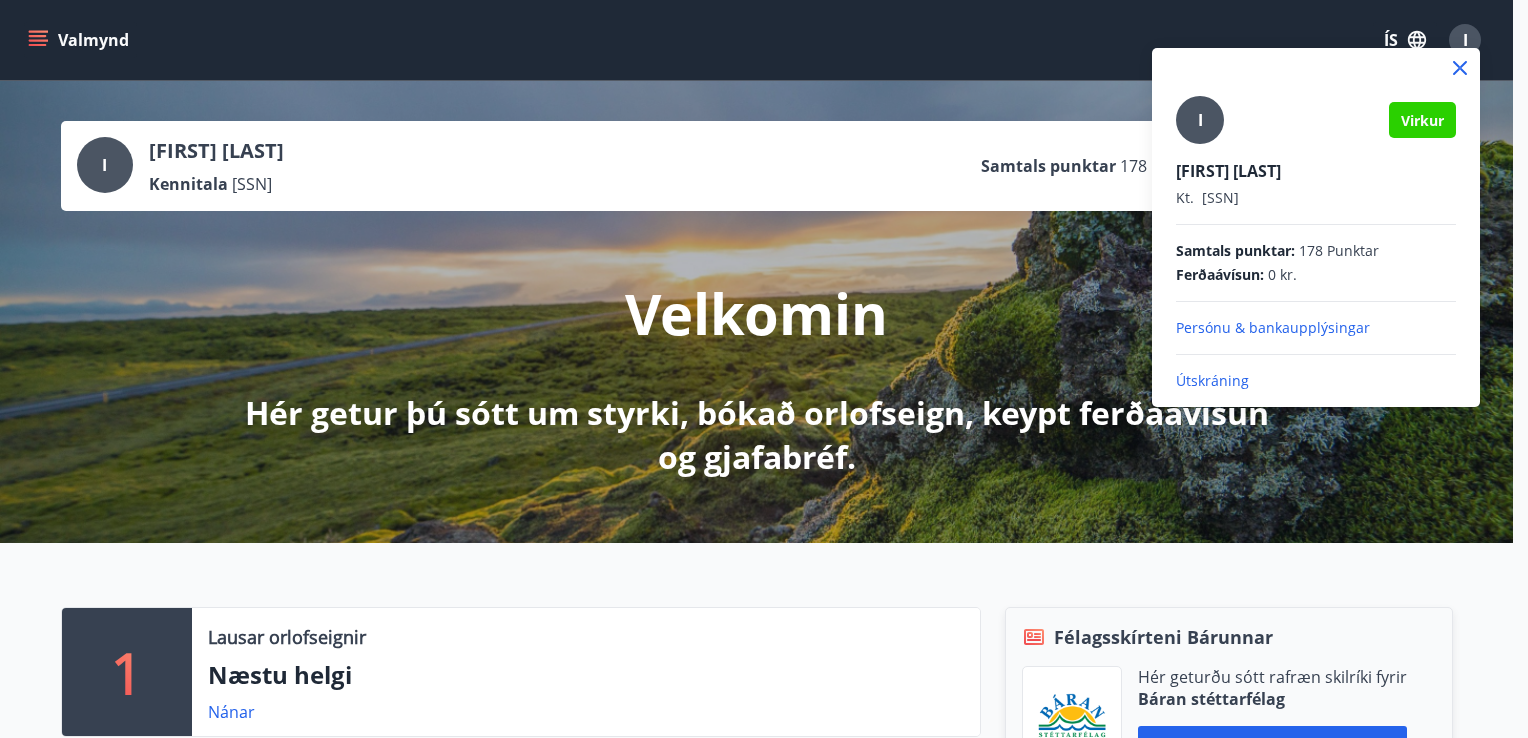 click on "Útskráning" at bounding box center (1316, 381) 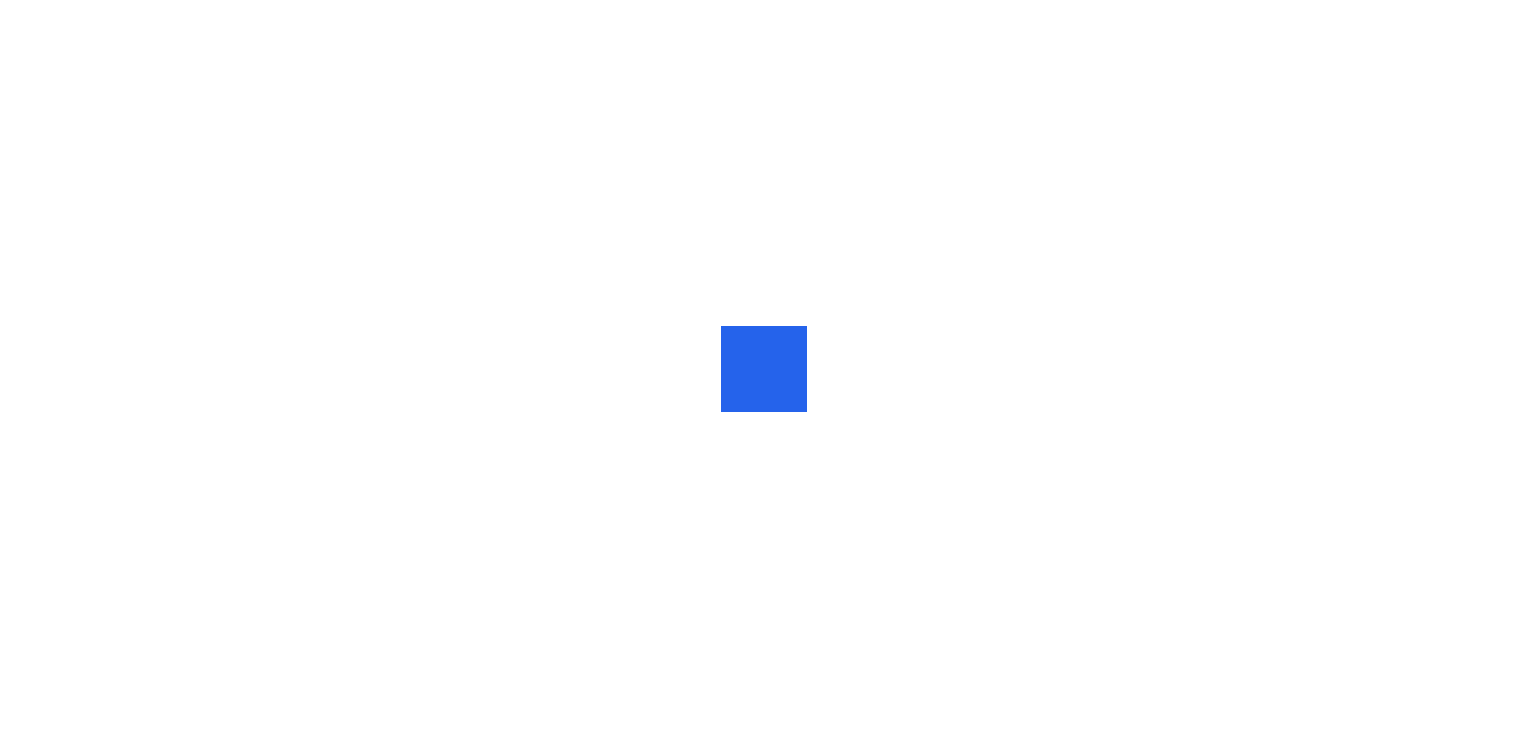 scroll, scrollTop: 0, scrollLeft: 0, axis: both 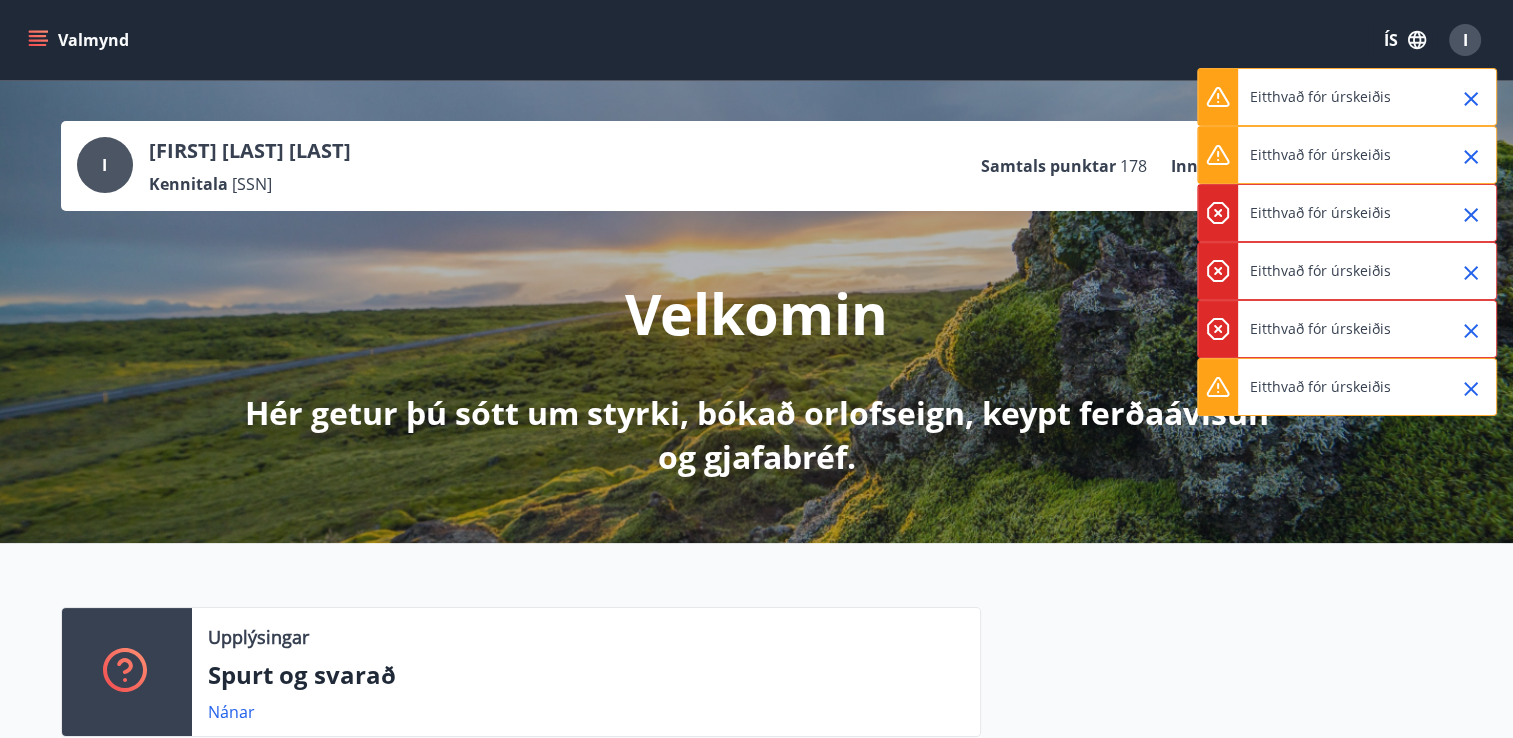 click on "Valmynd ÍS I" at bounding box center [756, 40] 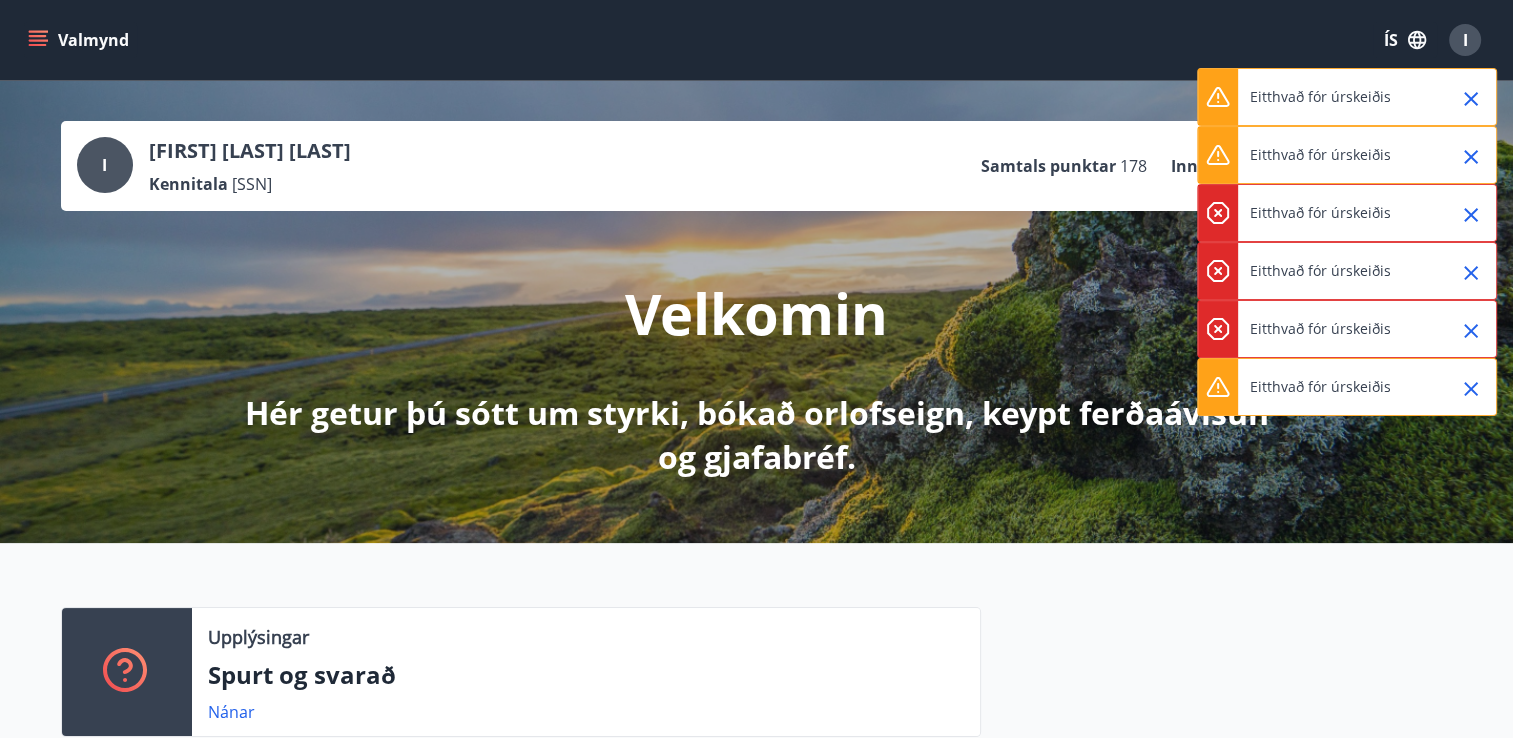 click on "Valmynd ÍS I" at bounding box center [756, 40] 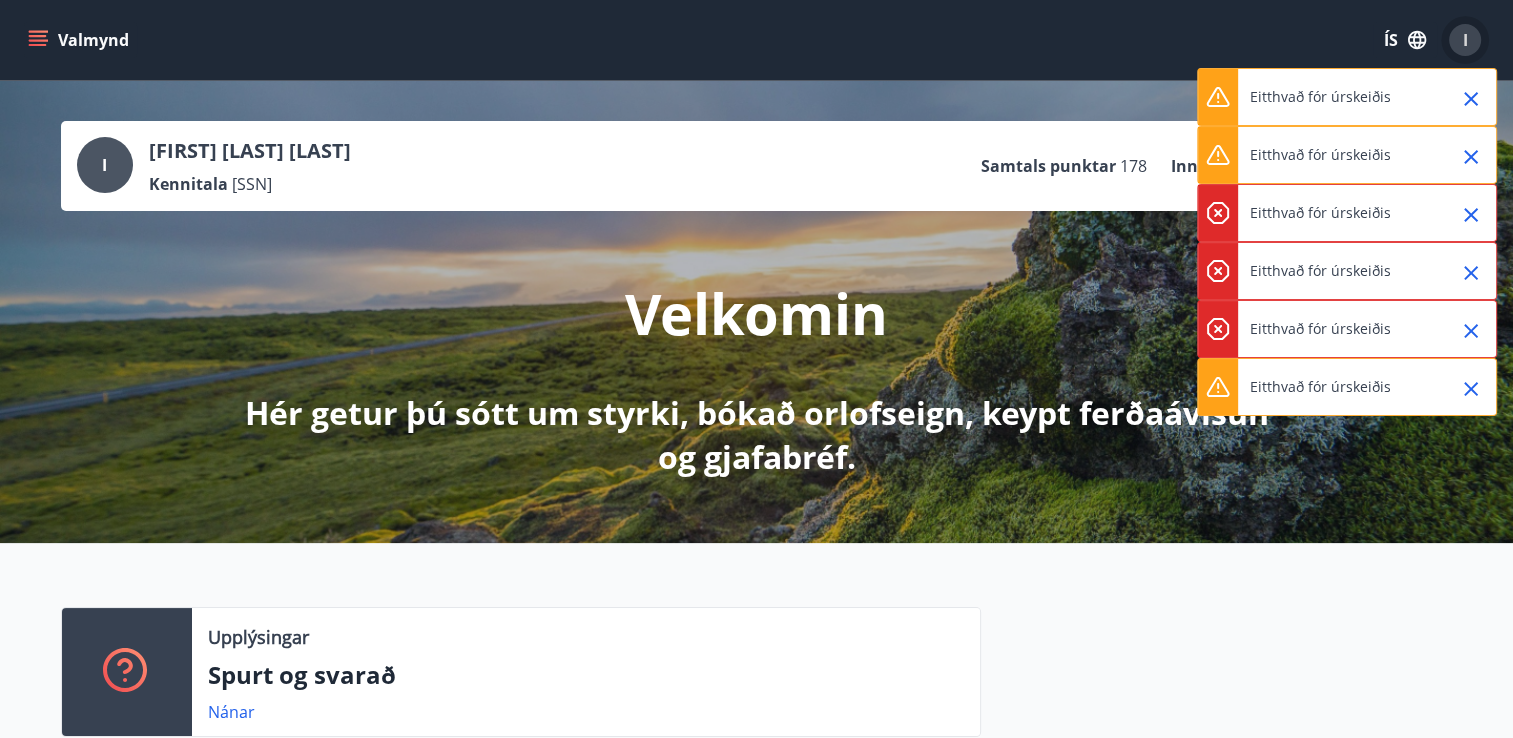 click on "I" at bounding box center [1465, 40] 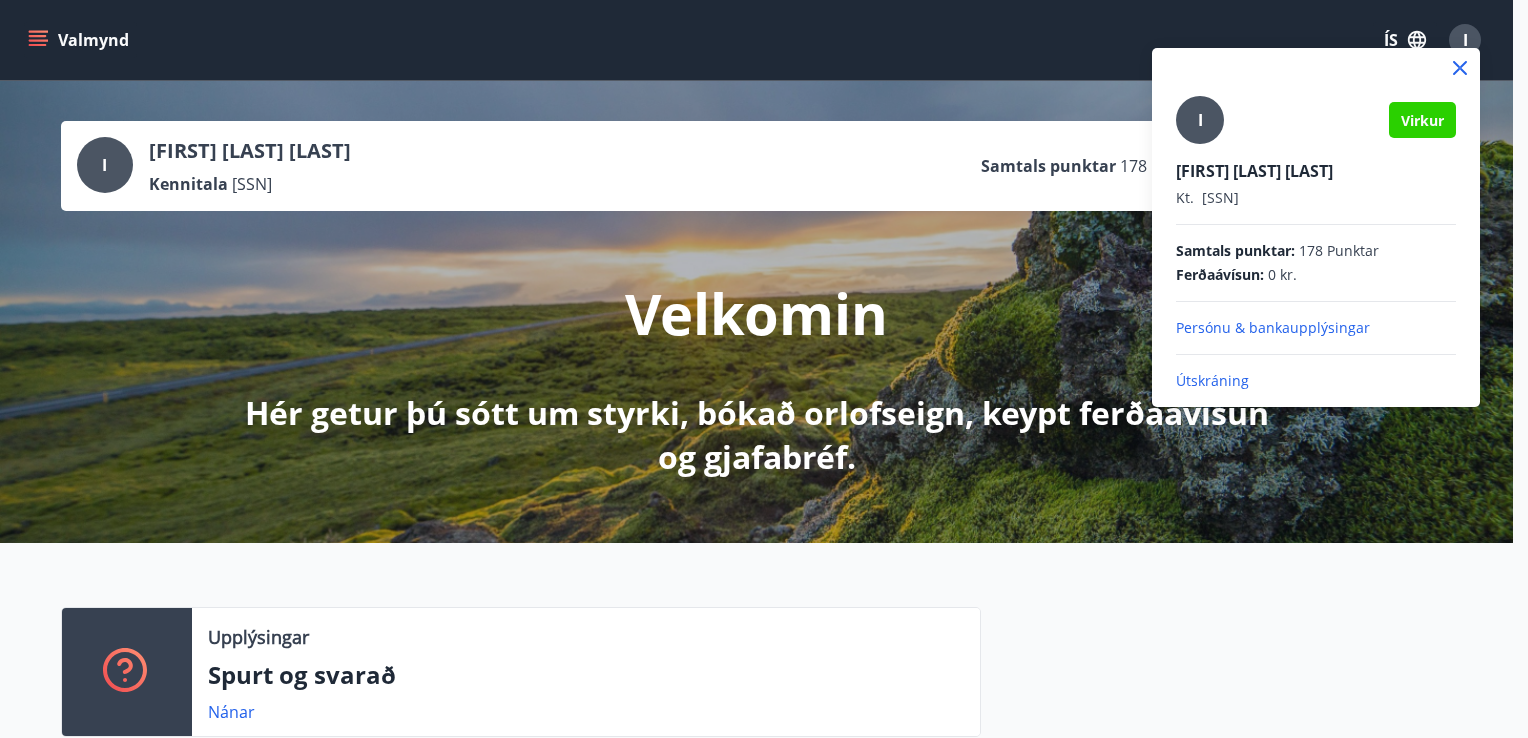 click on "Útskráning" at bounding box center [1316, 381] 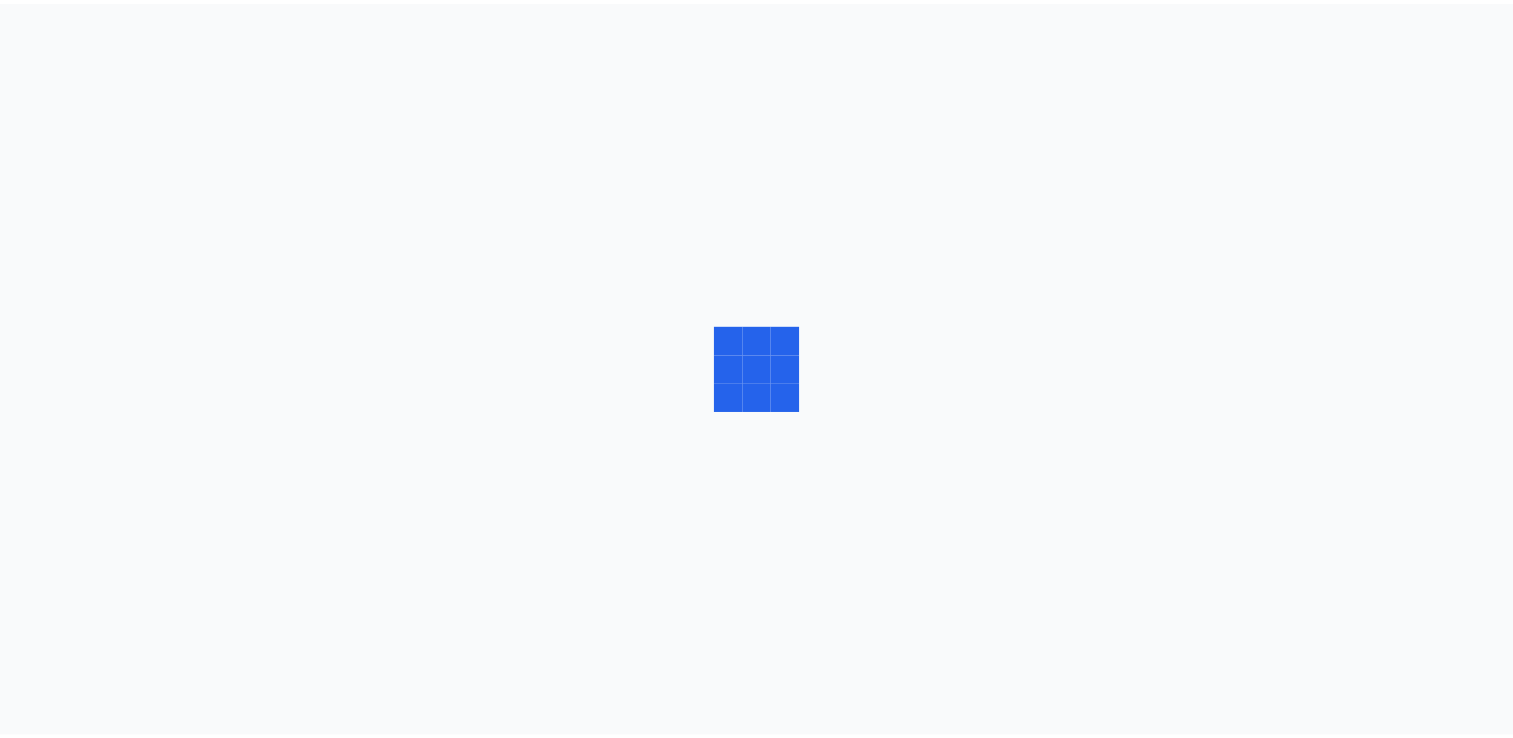 scroll, scrollTop: 0, scrollLeft: 0, axis: both 